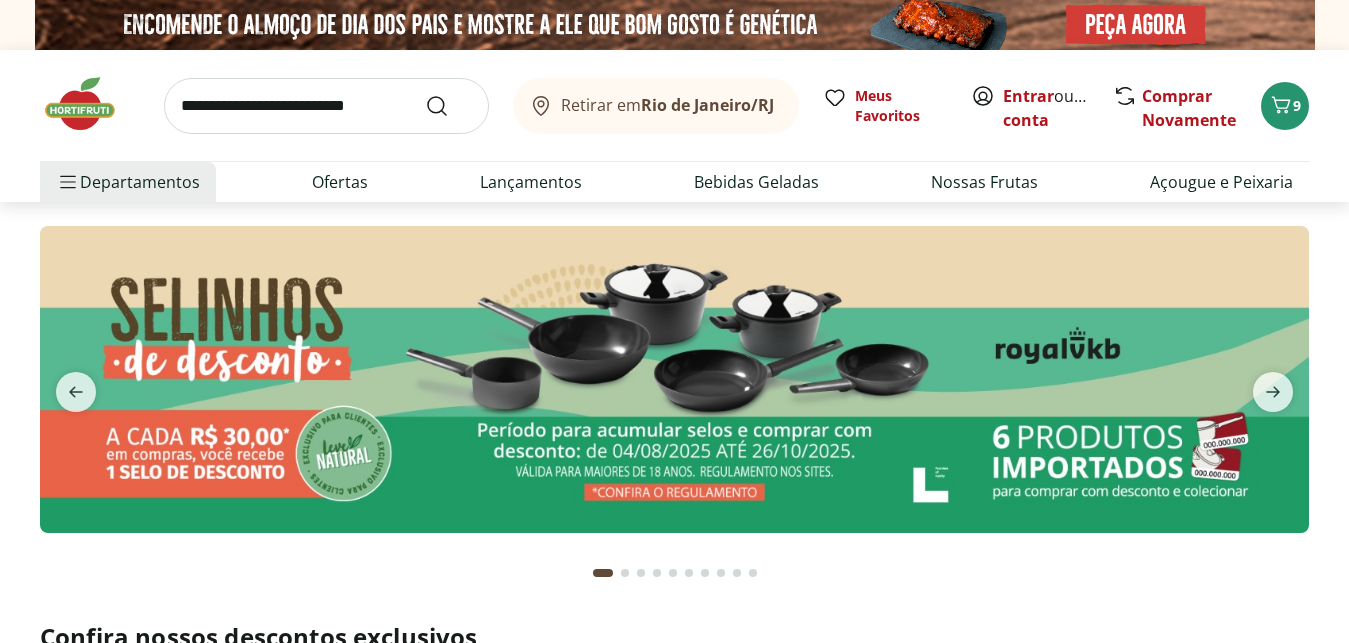 scroll, scrollTop: 0, scrollLeft: 0, axis: both 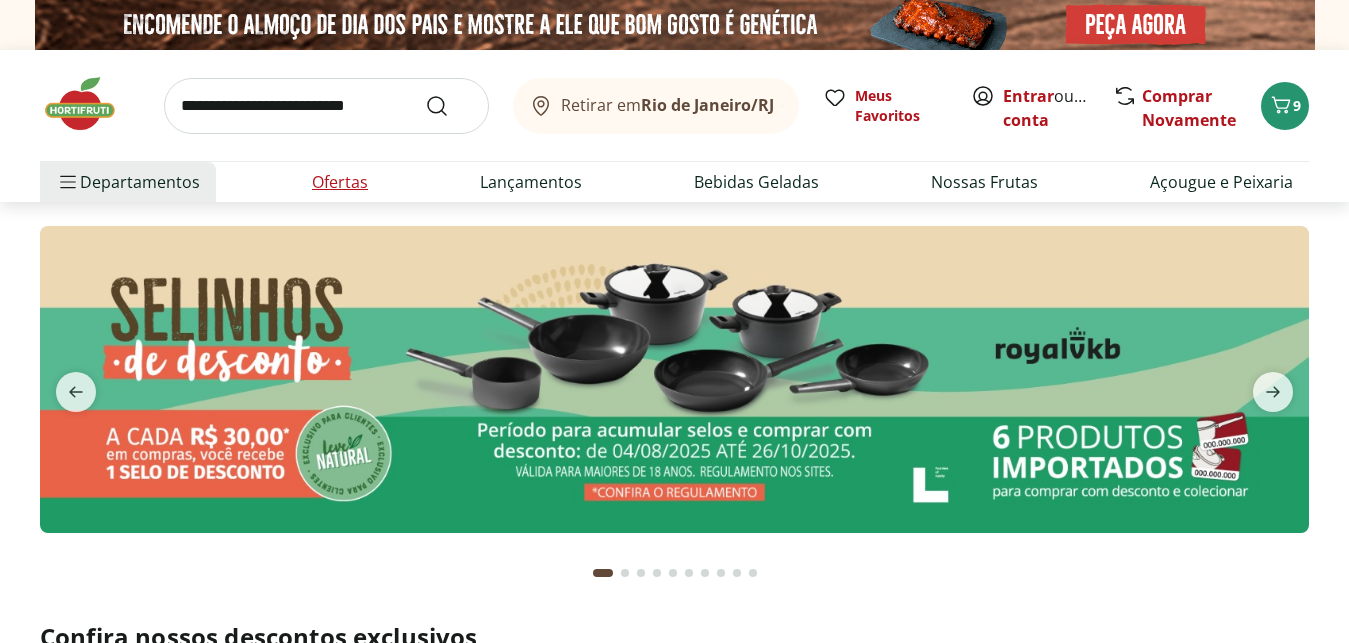 click on "Ofertas" at bounding box center (340, 182) 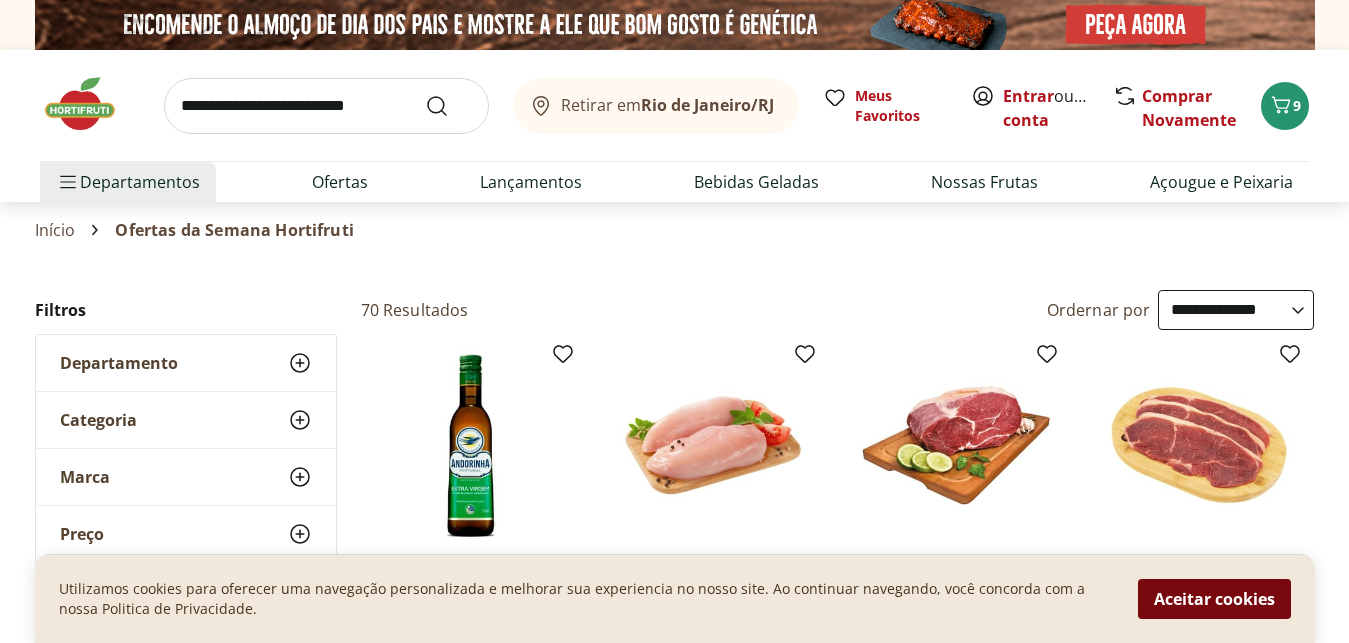 click on "Aceitar cookies" at bounding box center (1214, 599) 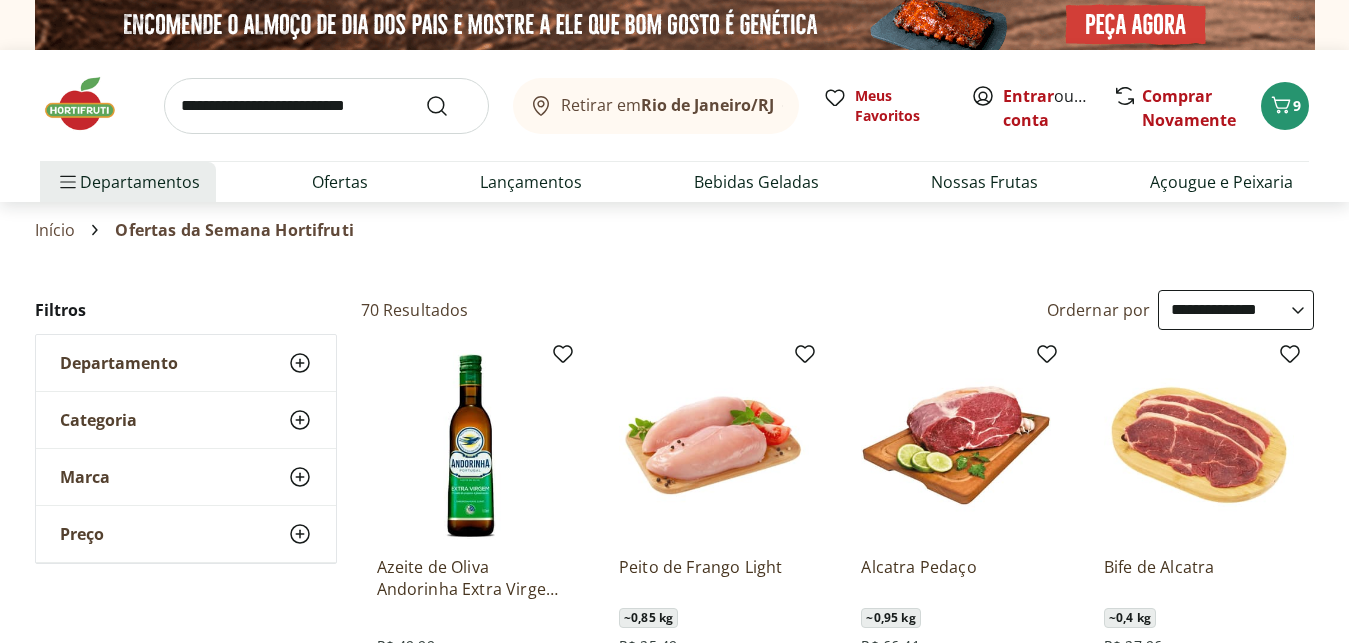 click on "**********" at bounding box center [1236, 310] 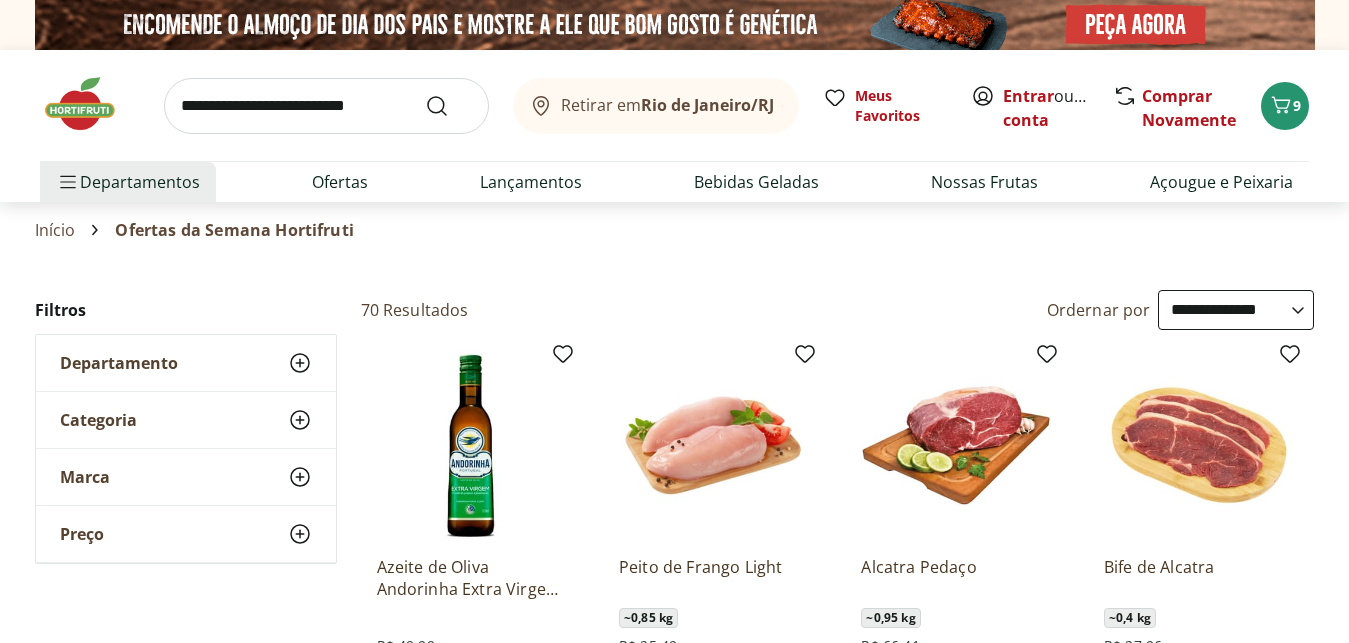 click on "**********" at bounding box center (0, 0) 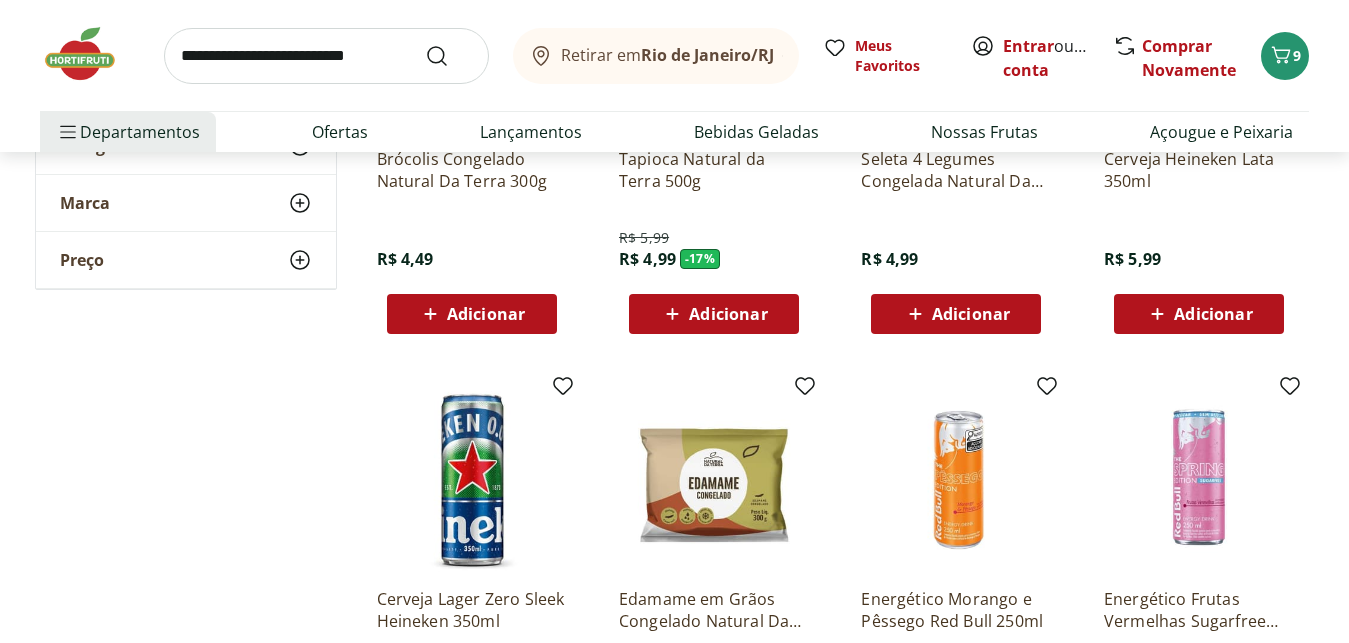 scroll, scrollTop: 0, scrollLeft: 0, axis: both 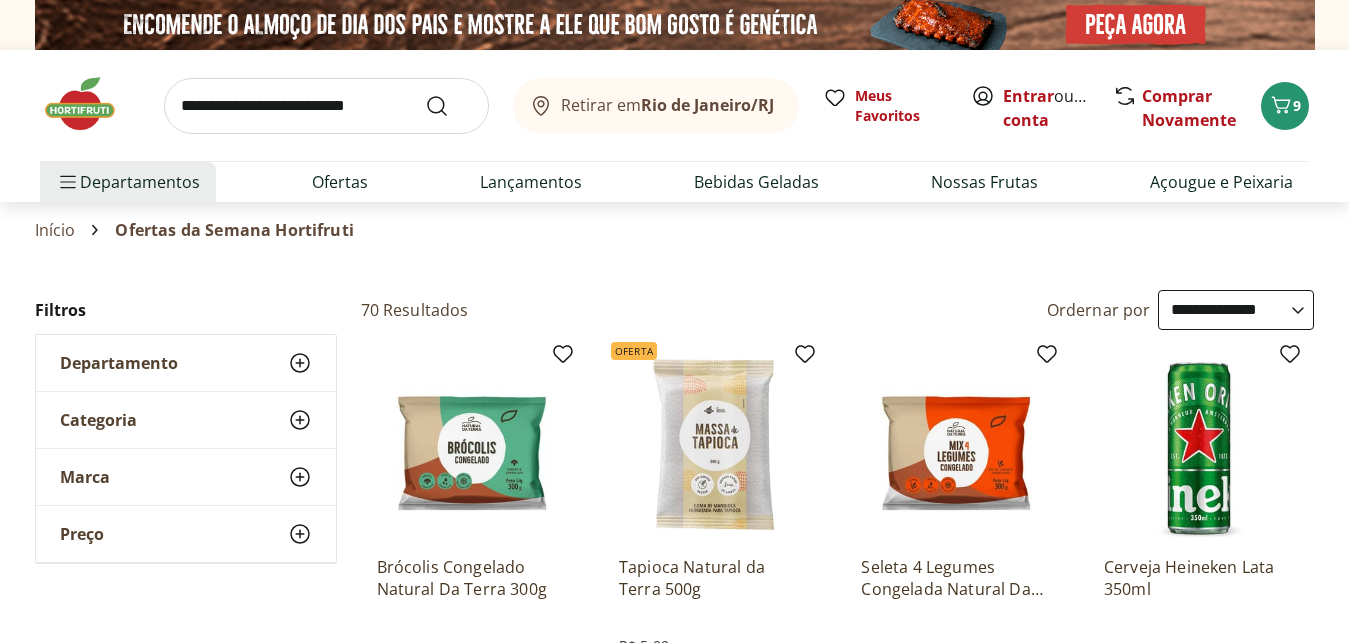 click at bounding box center (326, 106) 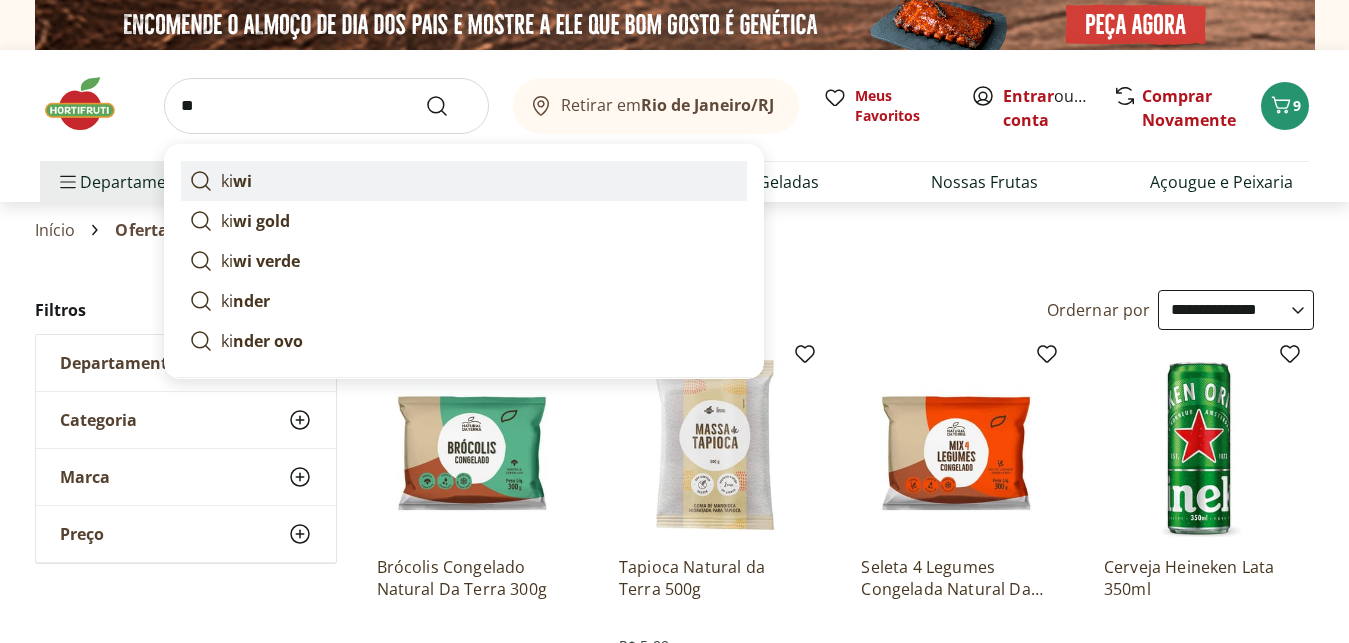 click on "wi" at bounding box center (242, 181) 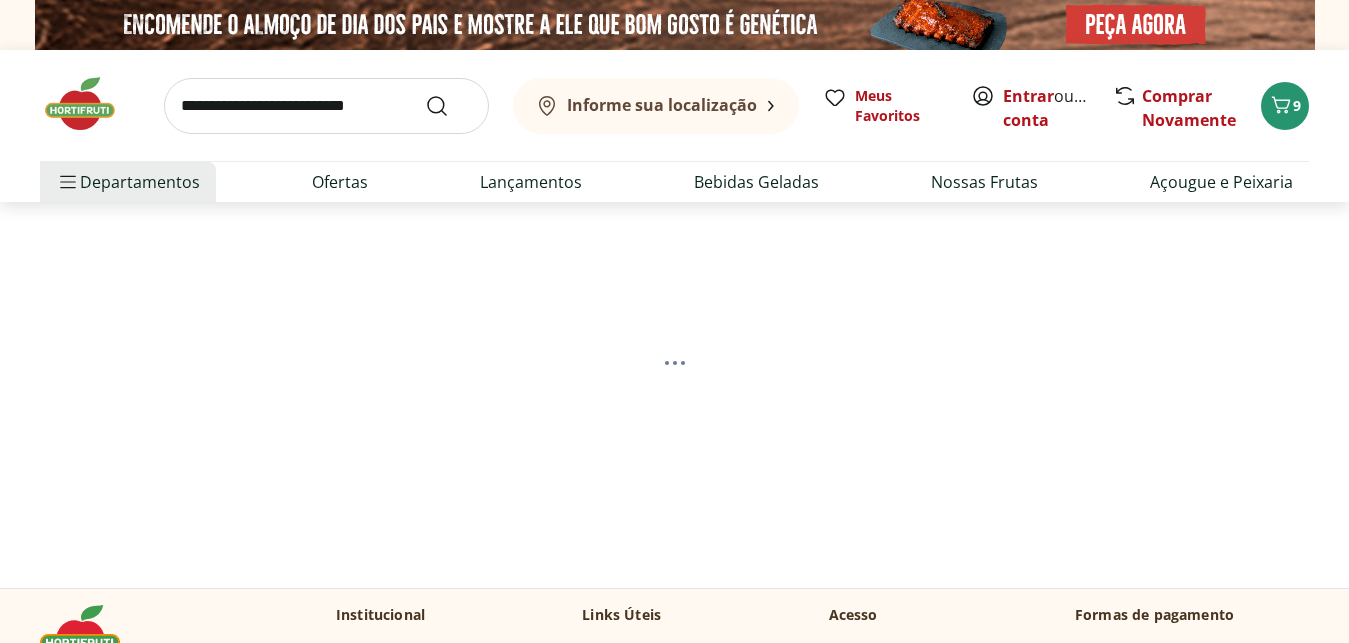 scroll, scrollTop: 0, scrollLeft: 0, axis: both 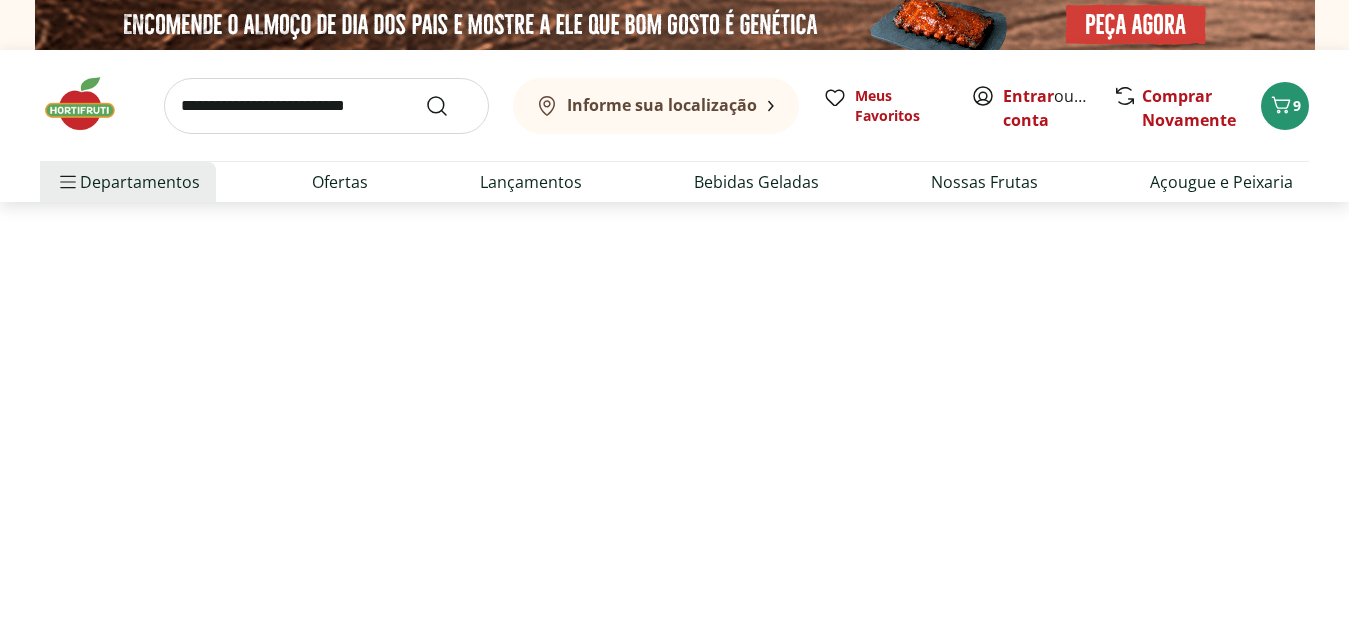 select on "**********" 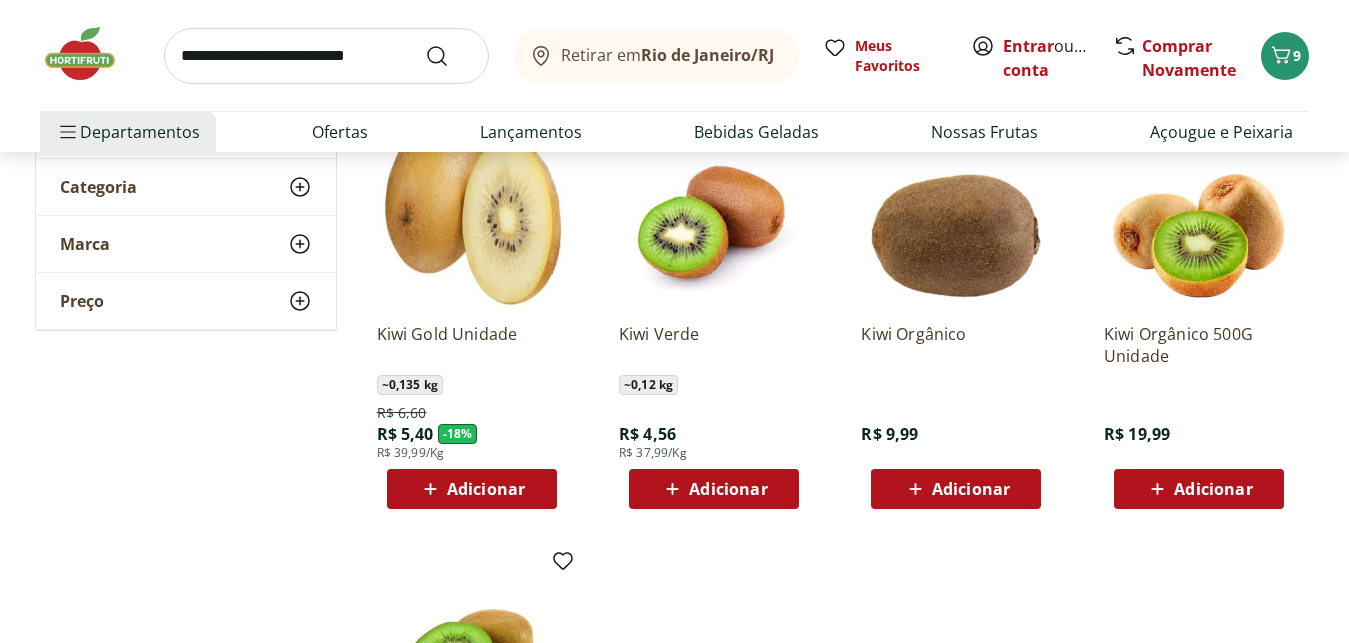 scroll, scrollTop: 0, scrollLeft: 0, axis: both 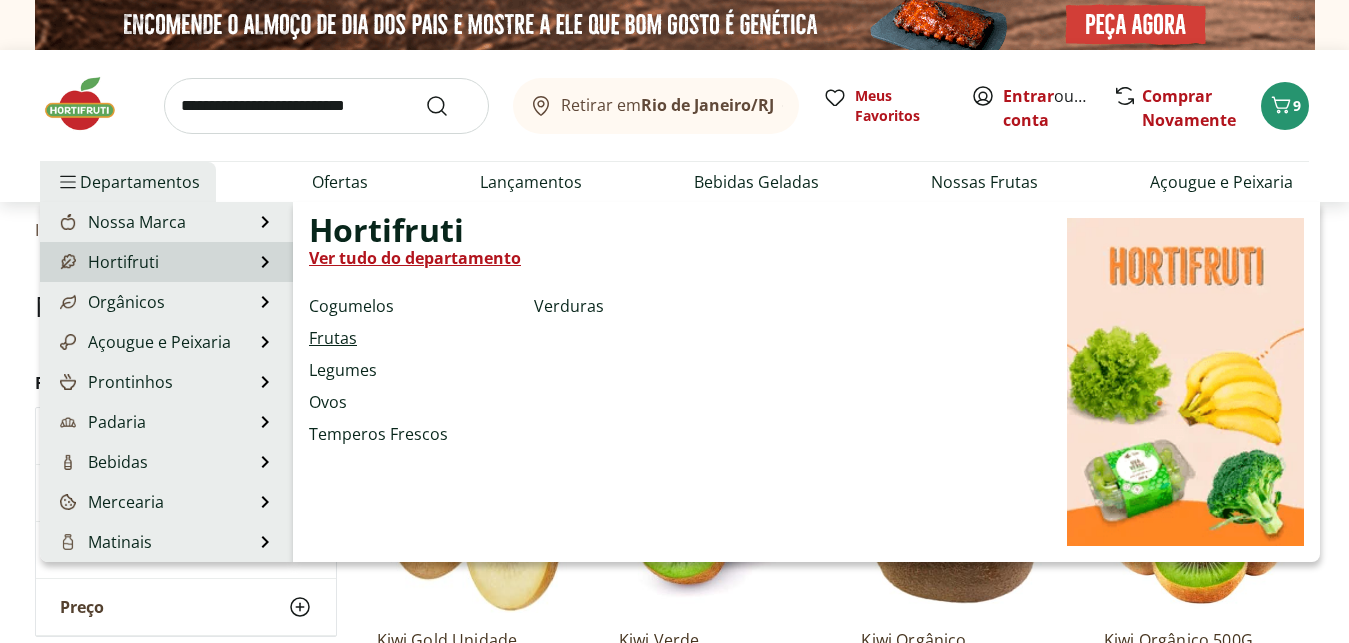 click on "Frutas" at bounding box center [333, 338] 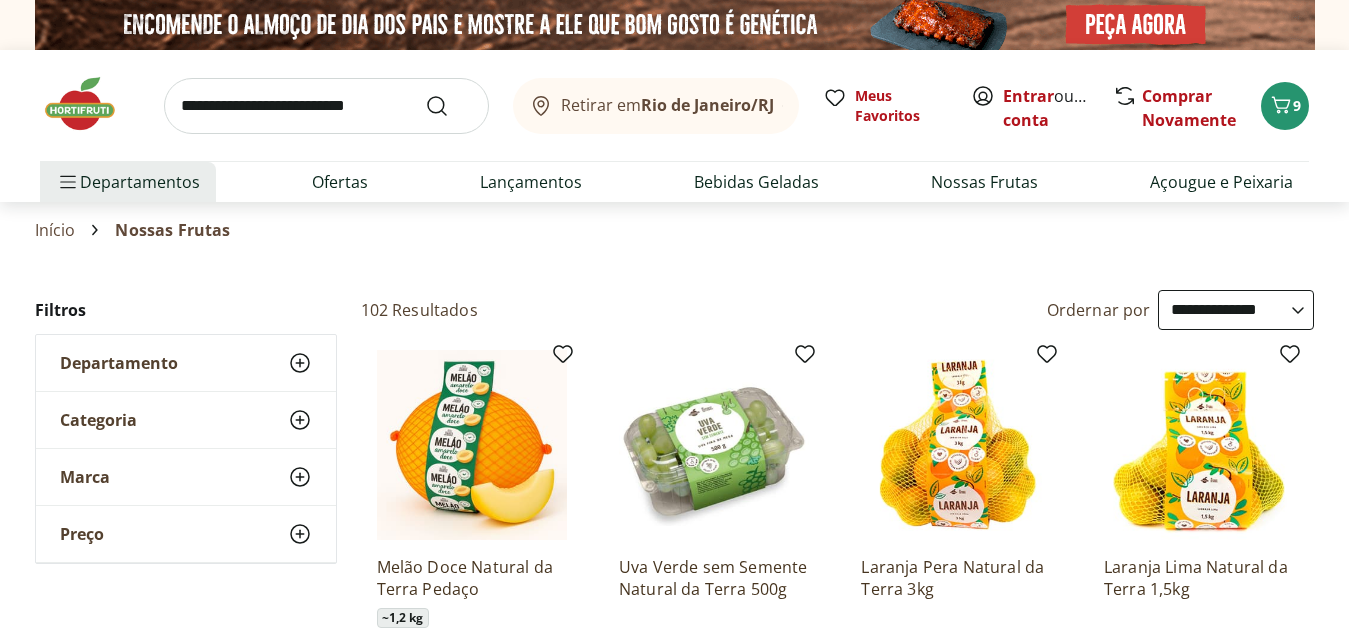 click on "**********" at bounding box center (1236, 310) 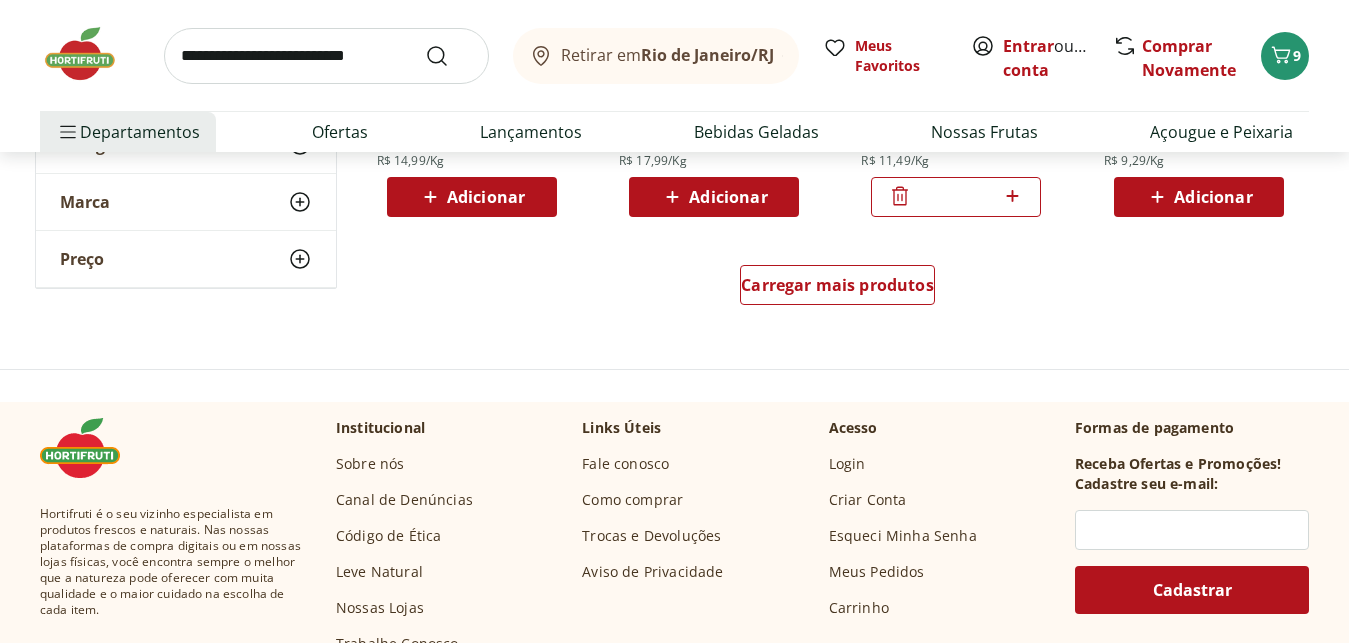 scroll, scrollTop: 1428, scrollLeft: 0, axis: vertical 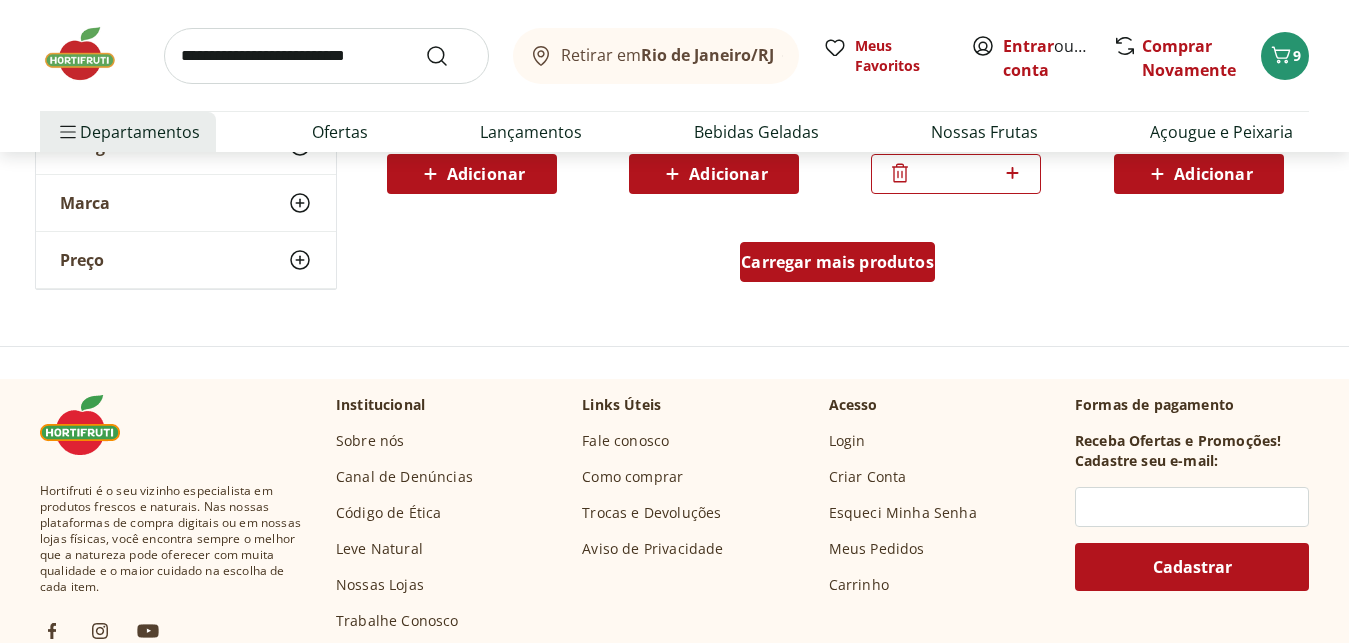 click on "Carregar mais produtos" at bounding box center [837, 262] 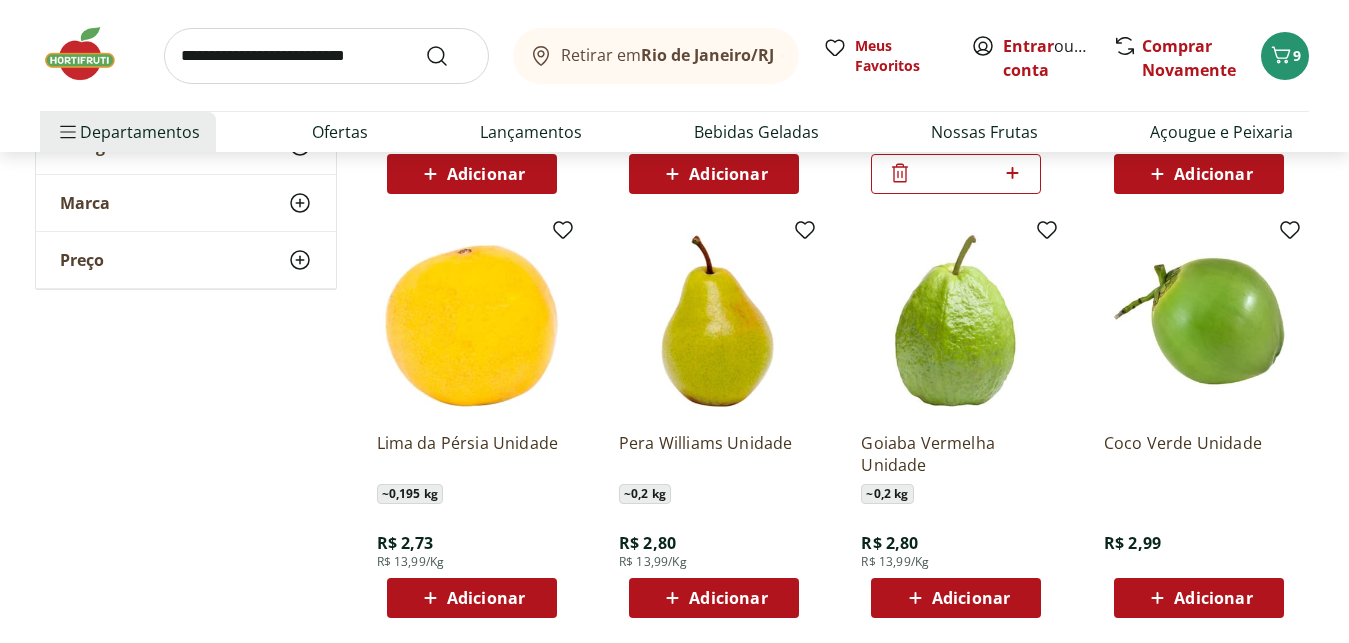 type on "*" 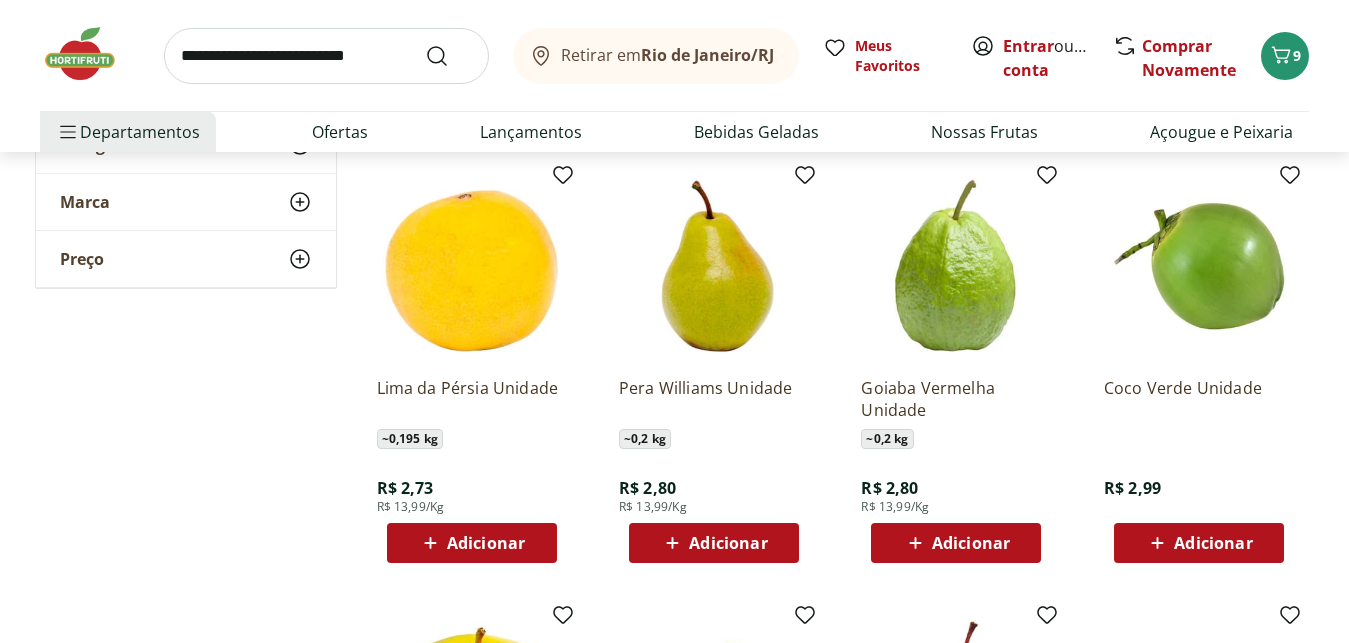 scroll, scrollTop: 1530, scrollLeft: 0, axis: vertical 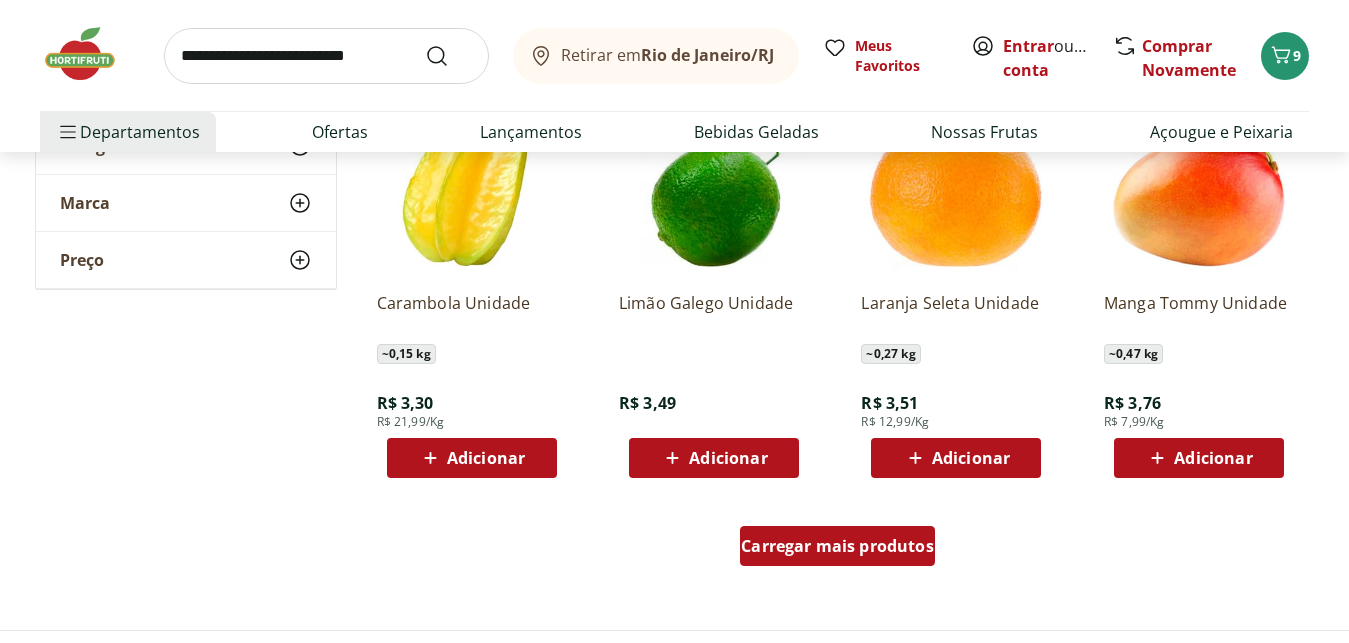 click on "Carregar mais produtos" at bounding box center (837, 546) 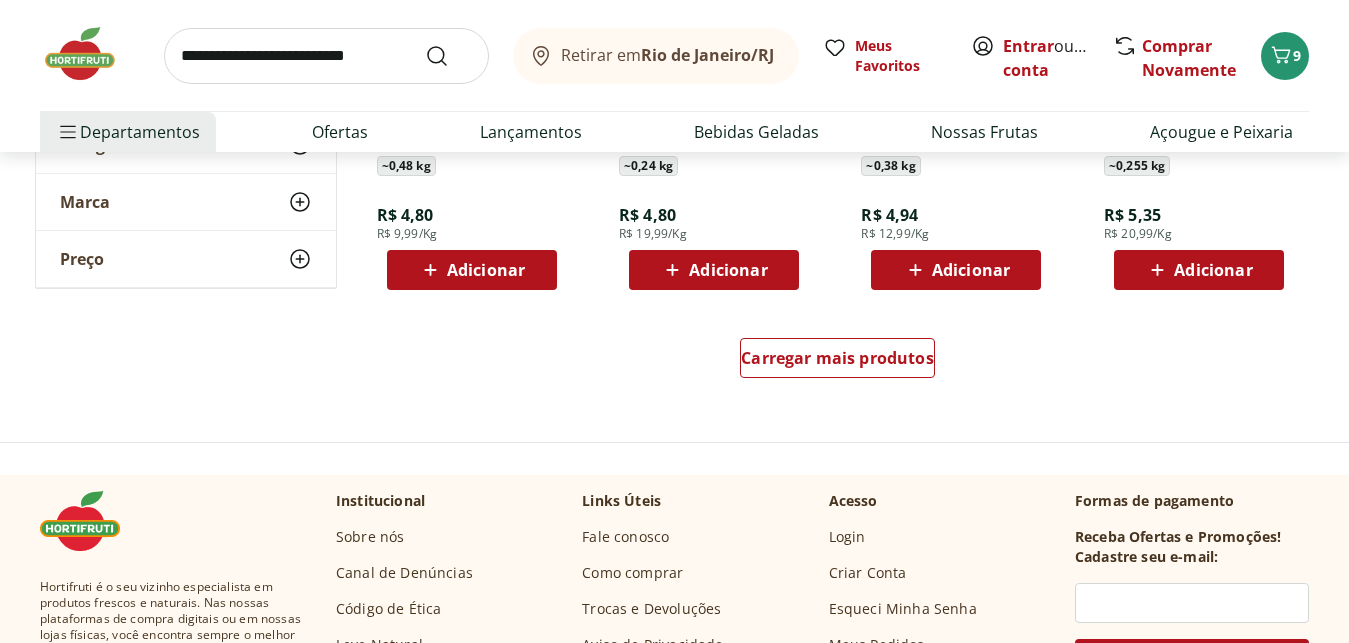 scroll, scrollTop: 3978, scrollLeft: 0, axis: vertical 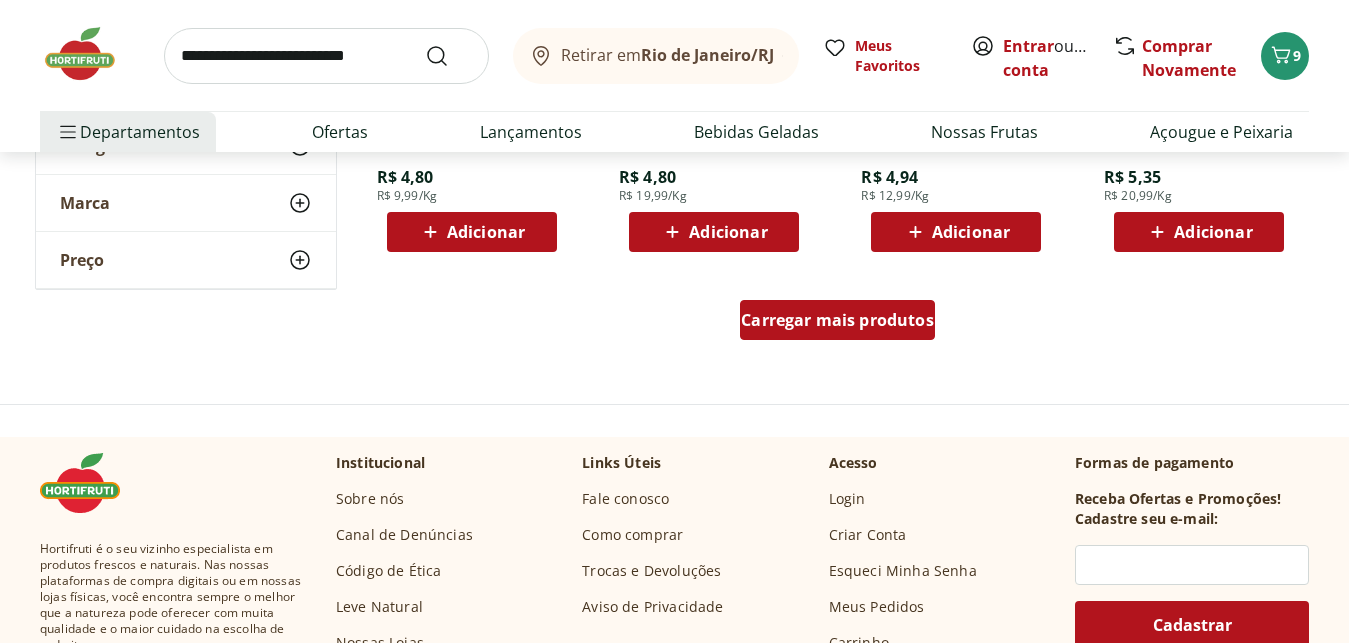 click on "Carregar mais produtos" at bounding box center [837, 320] 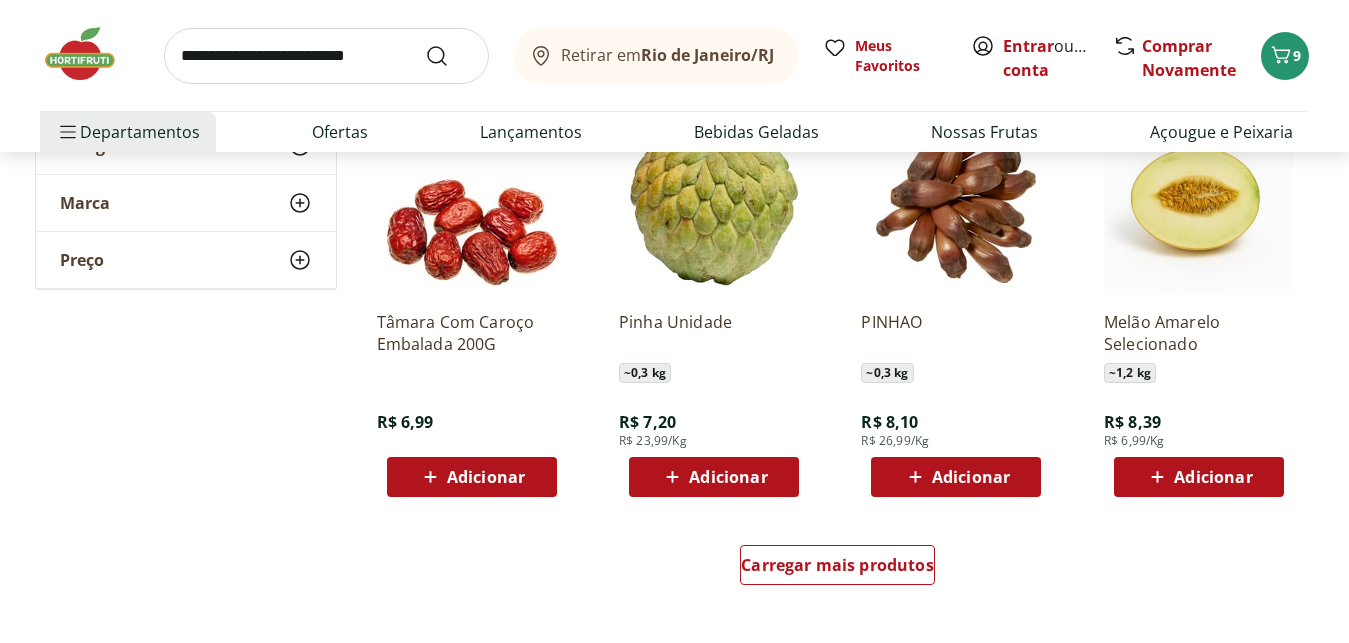 scroll, scrollTop: 5100, scrollLeft: 0, axis: vertical 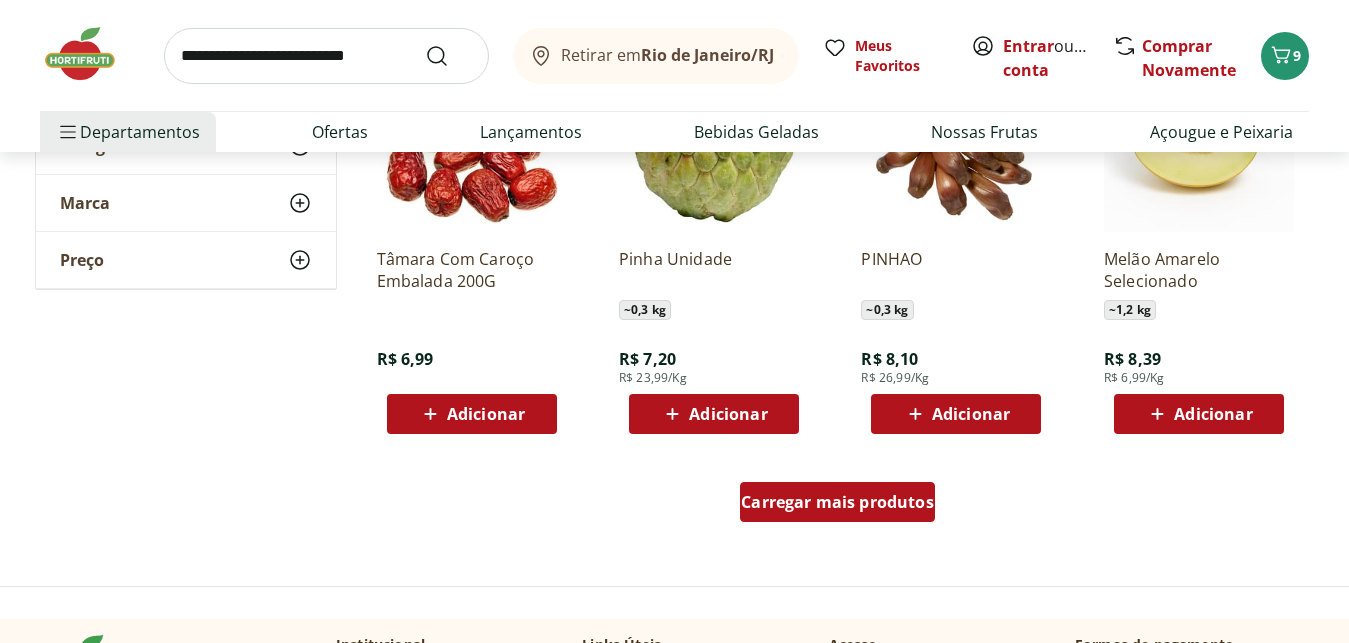 click on "Carregar mais produtos" at bounding box center (837, 502) 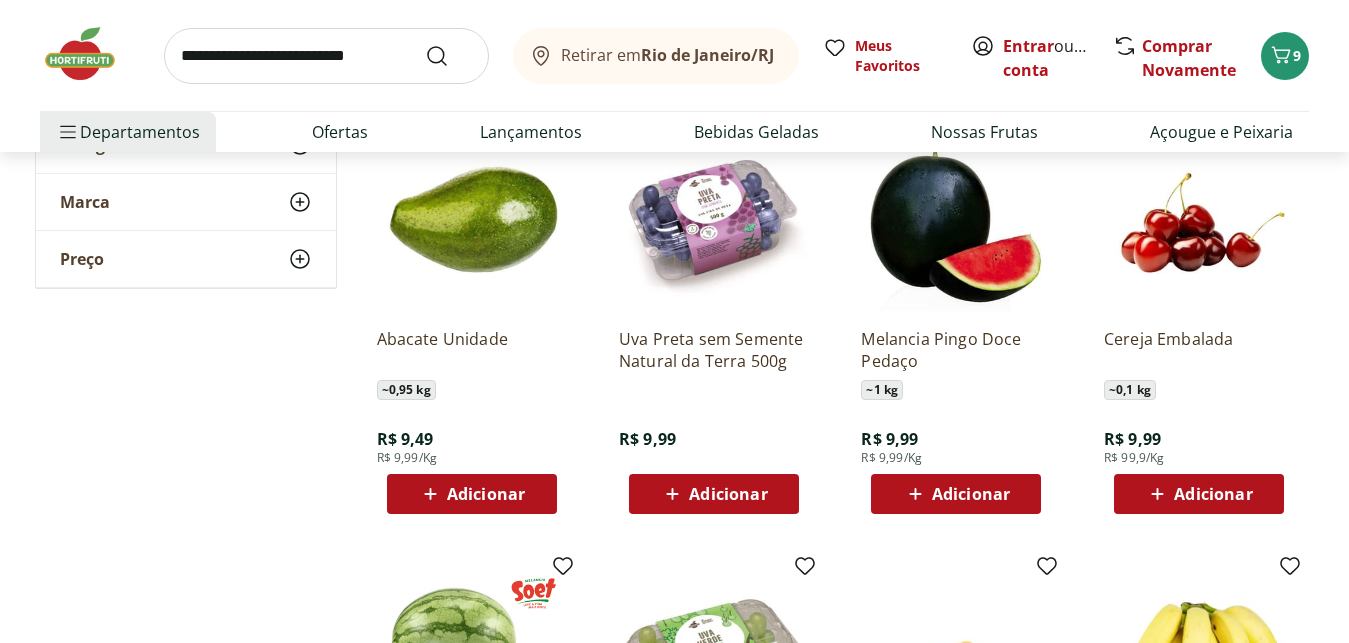 scroll, scrollTop: 5916, scrollLeft: 0, axis: vertical 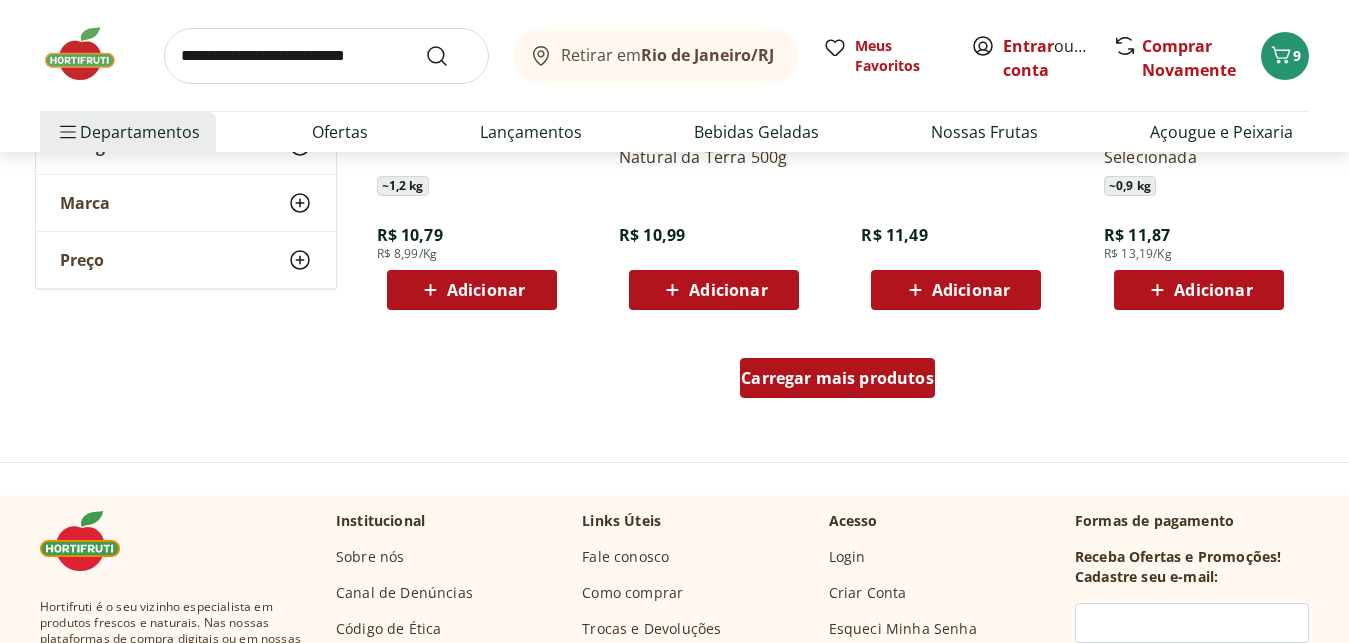 click on "Carregar mais produtos" at bounding box center (837, 378) 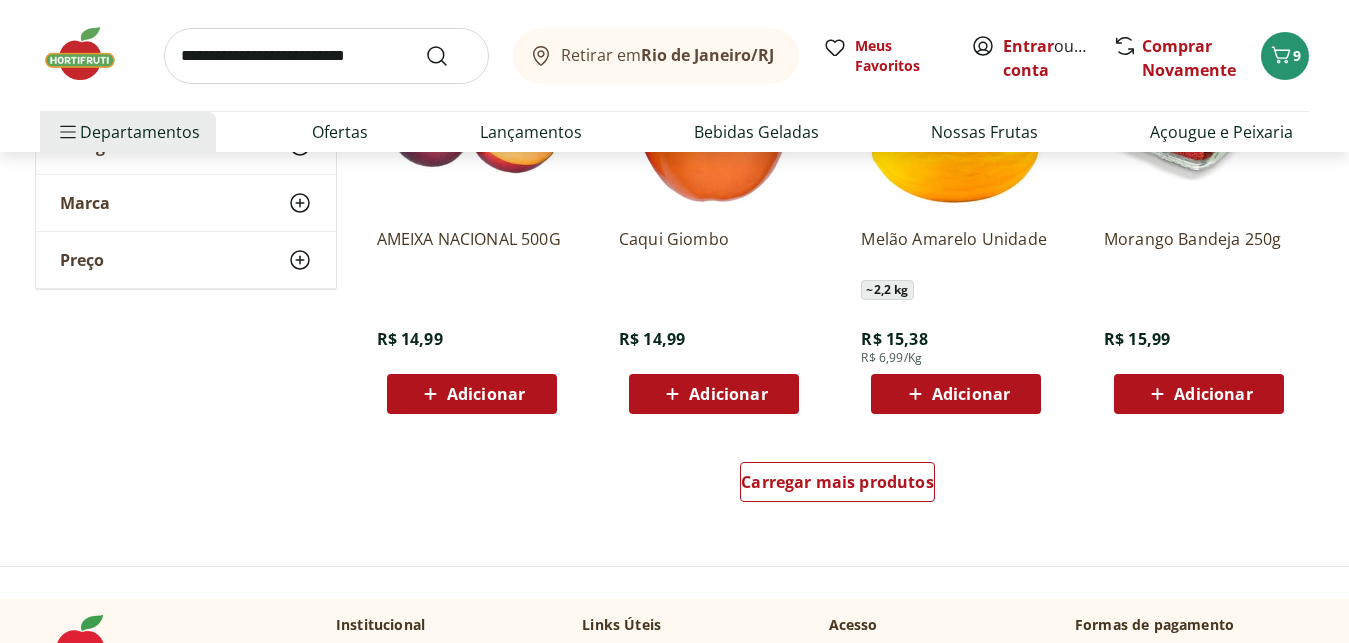 scroll, scrollTop: 7752, scrollLeft: 0, axis: vertical 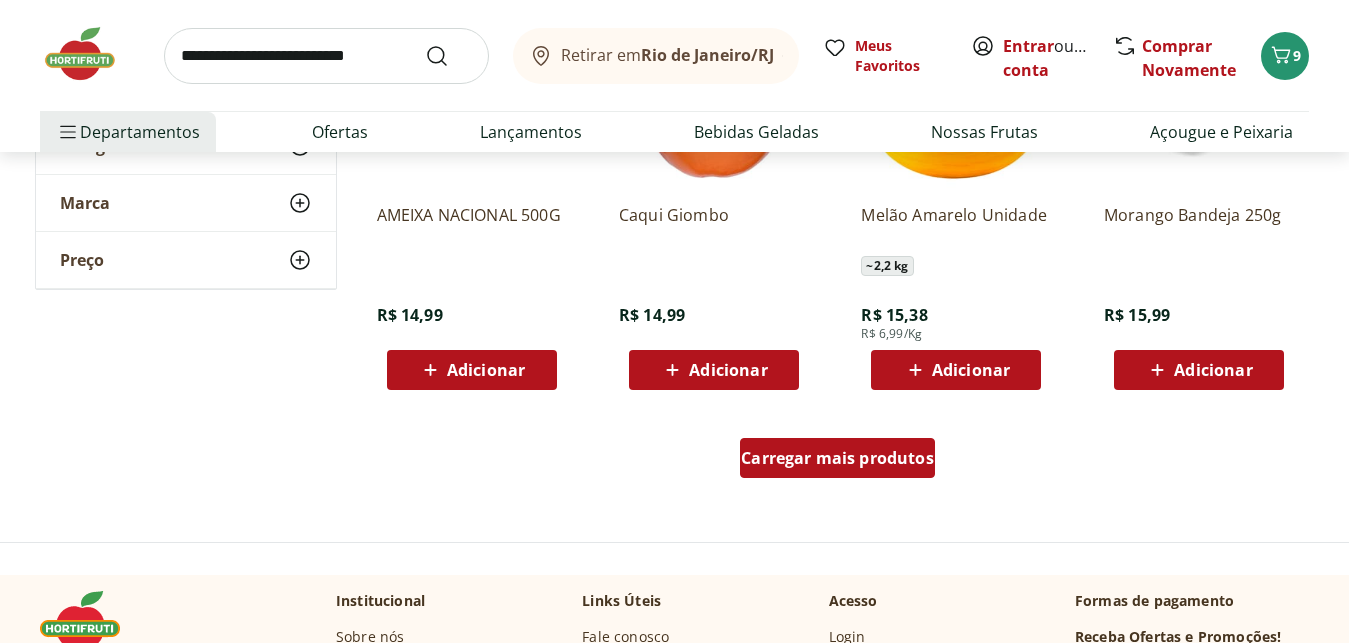 click on "Carregar mais produtos" at bounding box center (837, 458) 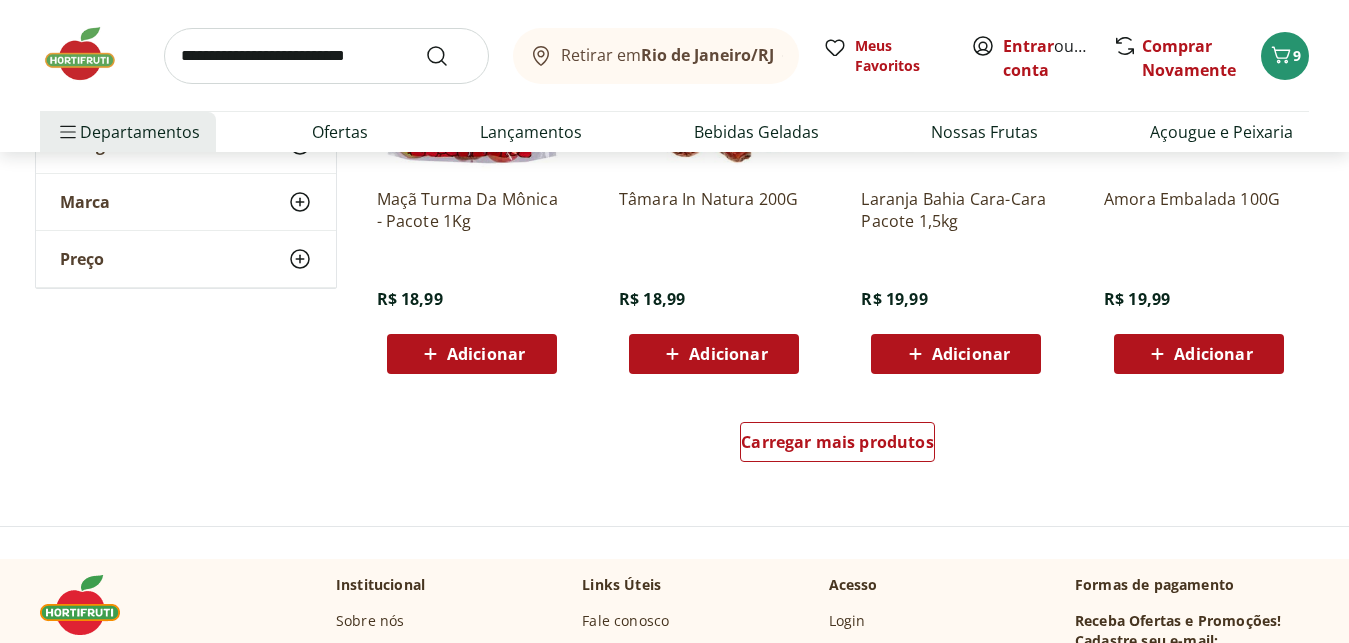 scroll, scrollTop: 9078, scrollLeft: 0, axis: vertical 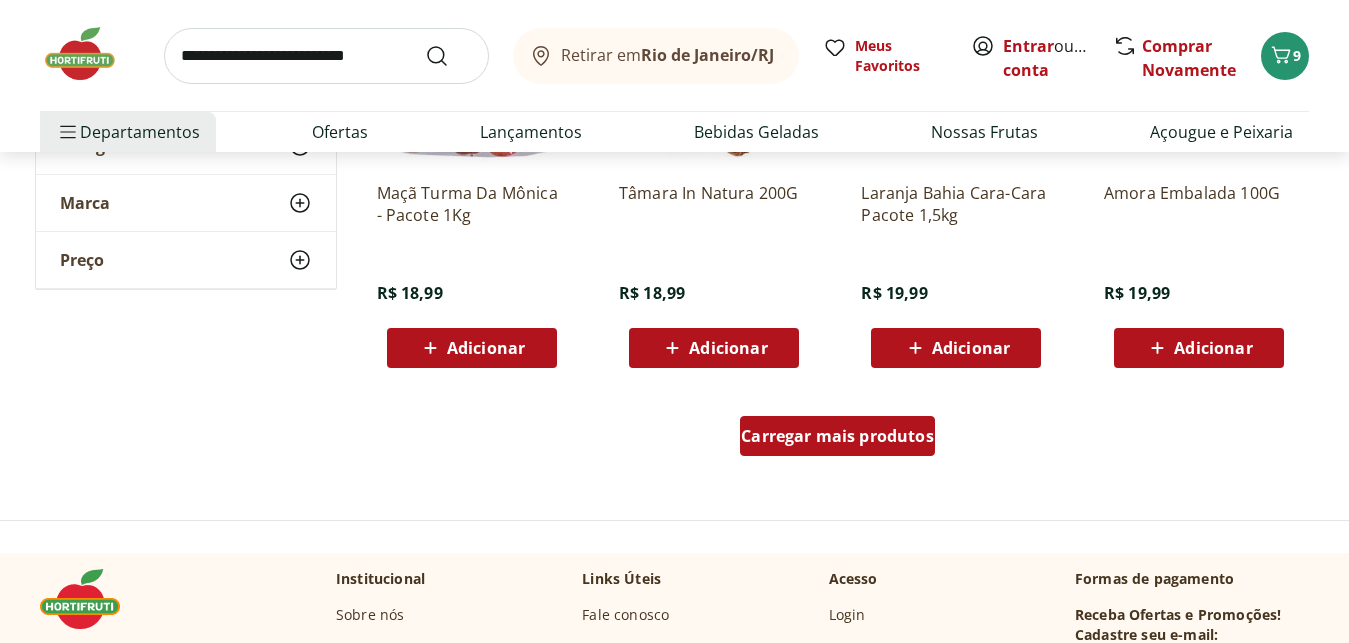 click on "Carregar mais produtos" at bounding box center [837, 436] 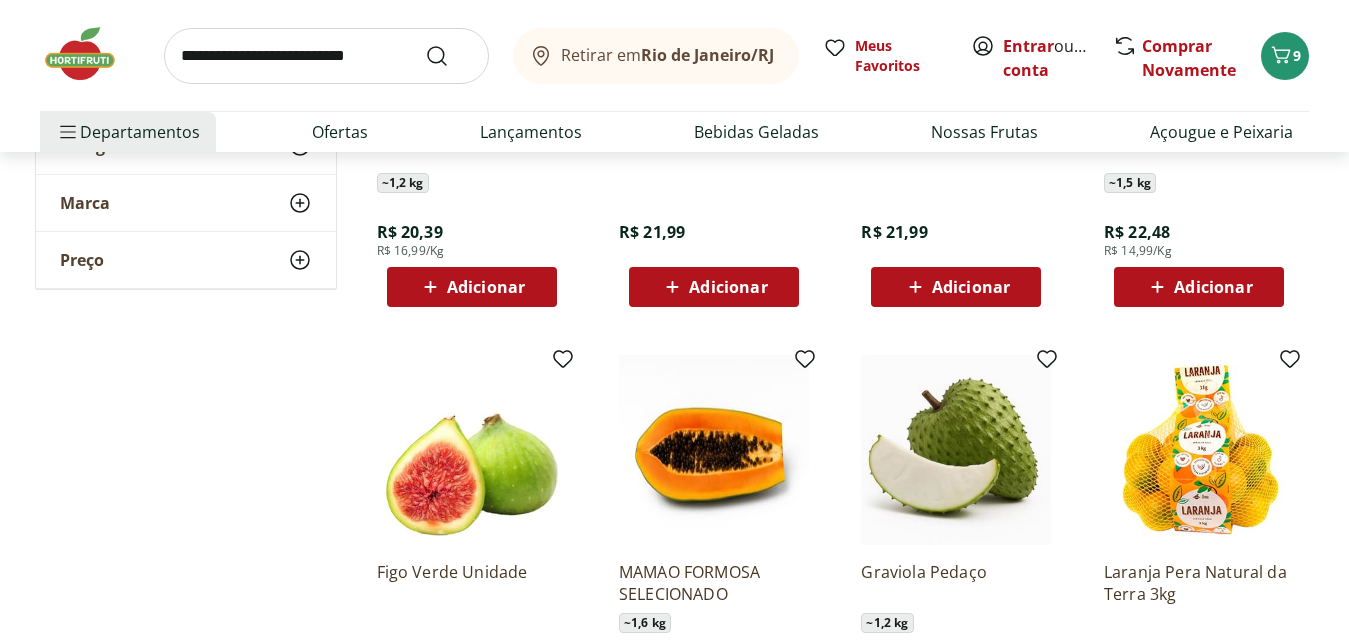 scroll, scrollTop: 9588, scrollLeft: 0, axis: vertical 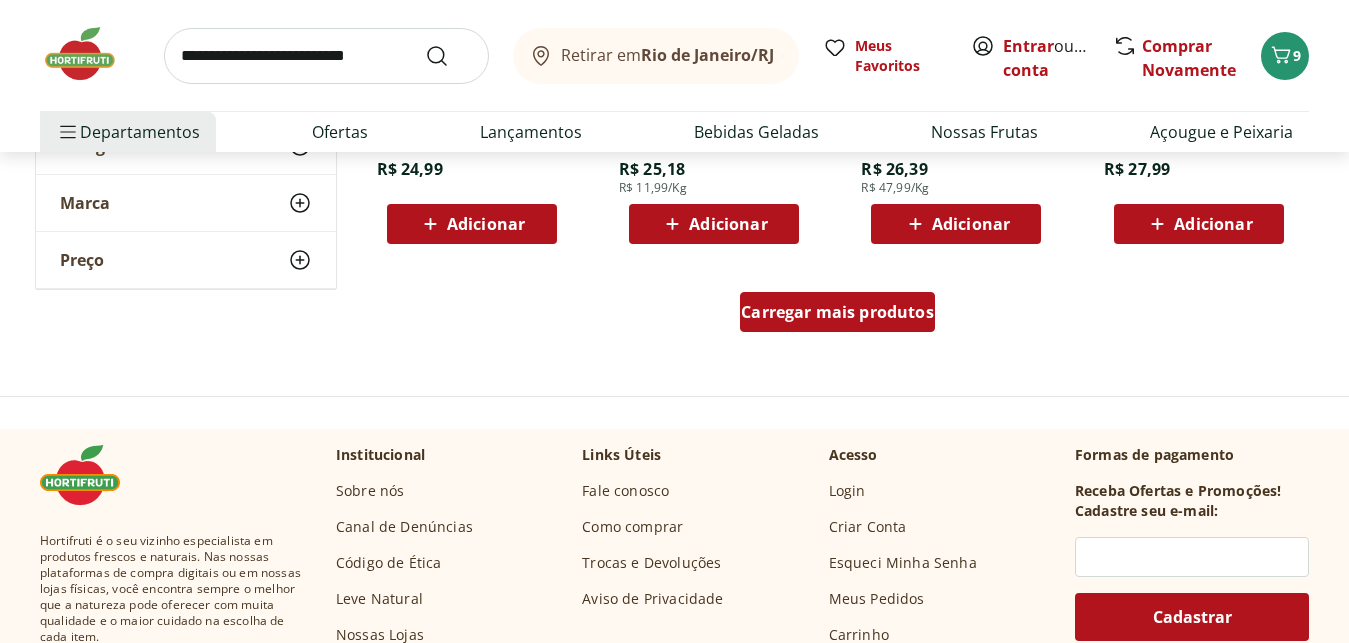 click on "Carregar mais produtos" at bounding box center (837, 312) 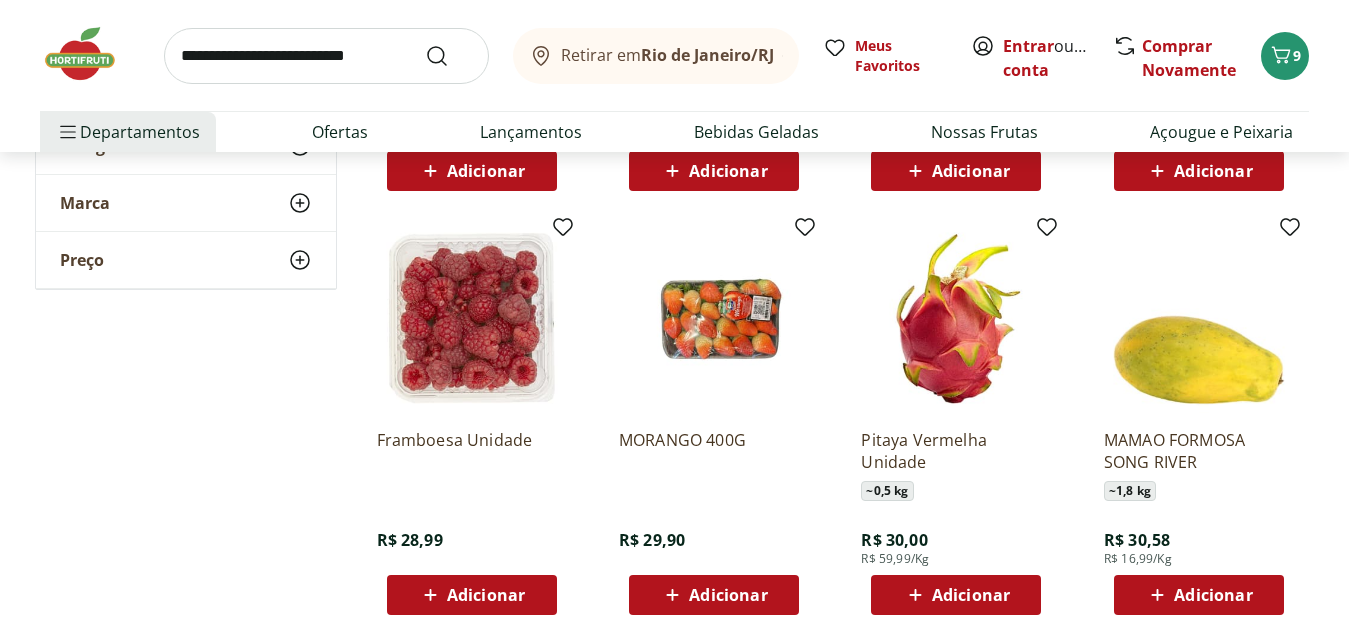 scroll, scrollTop: 10608, scrollLeft: 0, axis: vertical 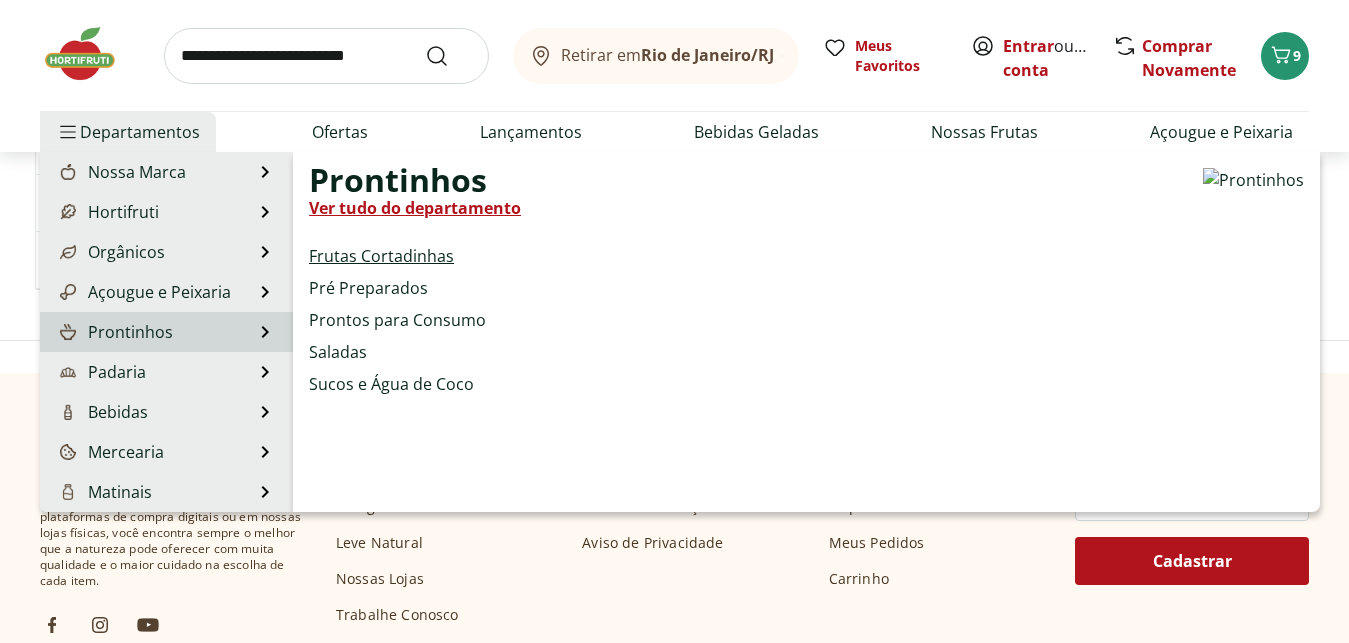 click on "Frutas Cortadinhas" at bounding box center [381, 256] 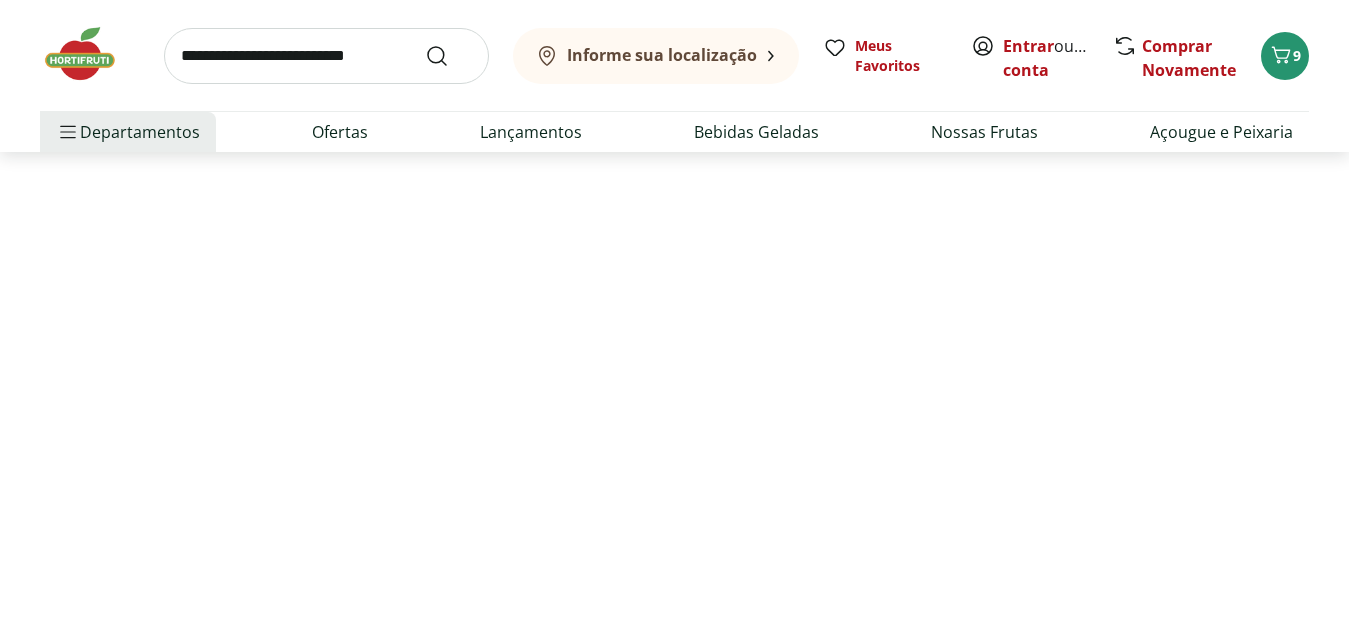 scroll, scrollTop: 0, scrollLeft: 0, axis: both 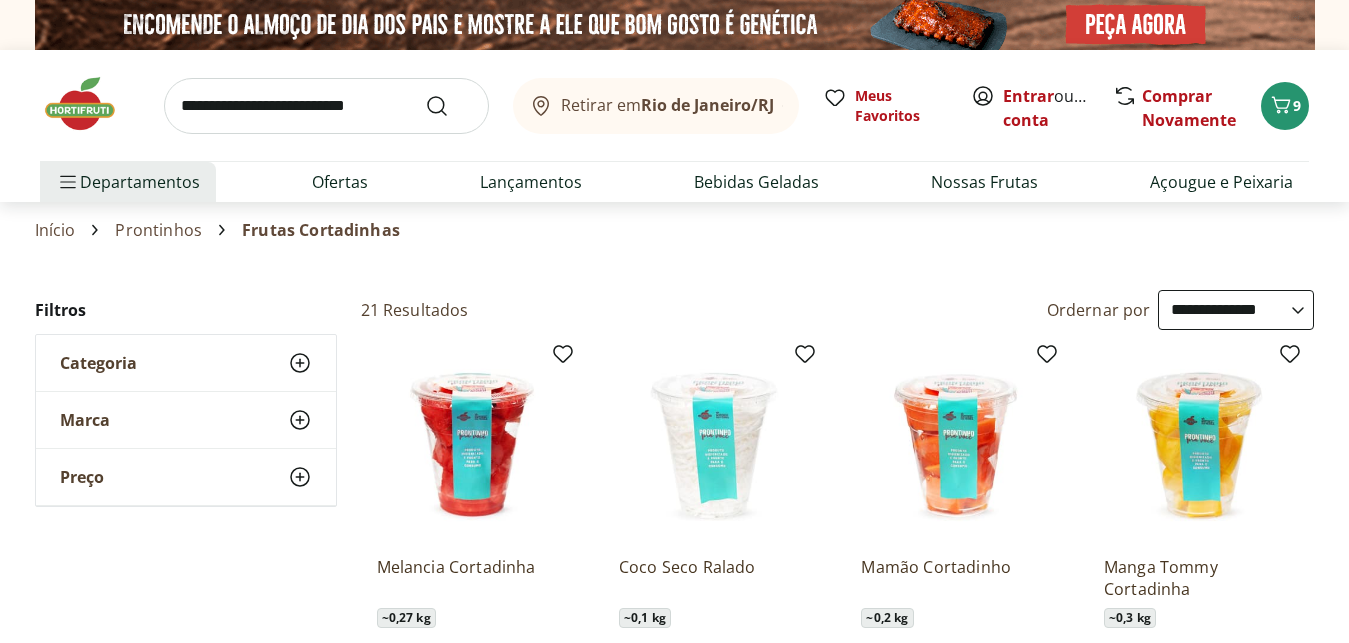 click on "**********" at bounding box center [1236, 310] 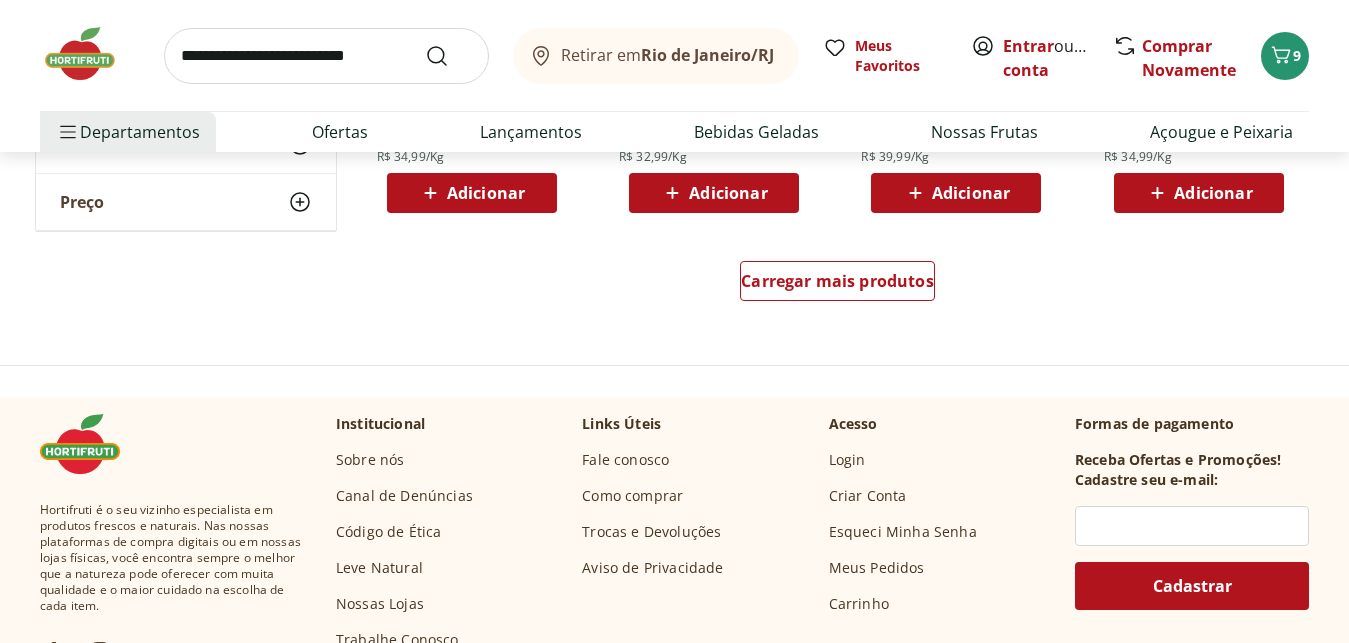 scroll, scrollTop: 1428, scrollLeft: 0, axis: vertical 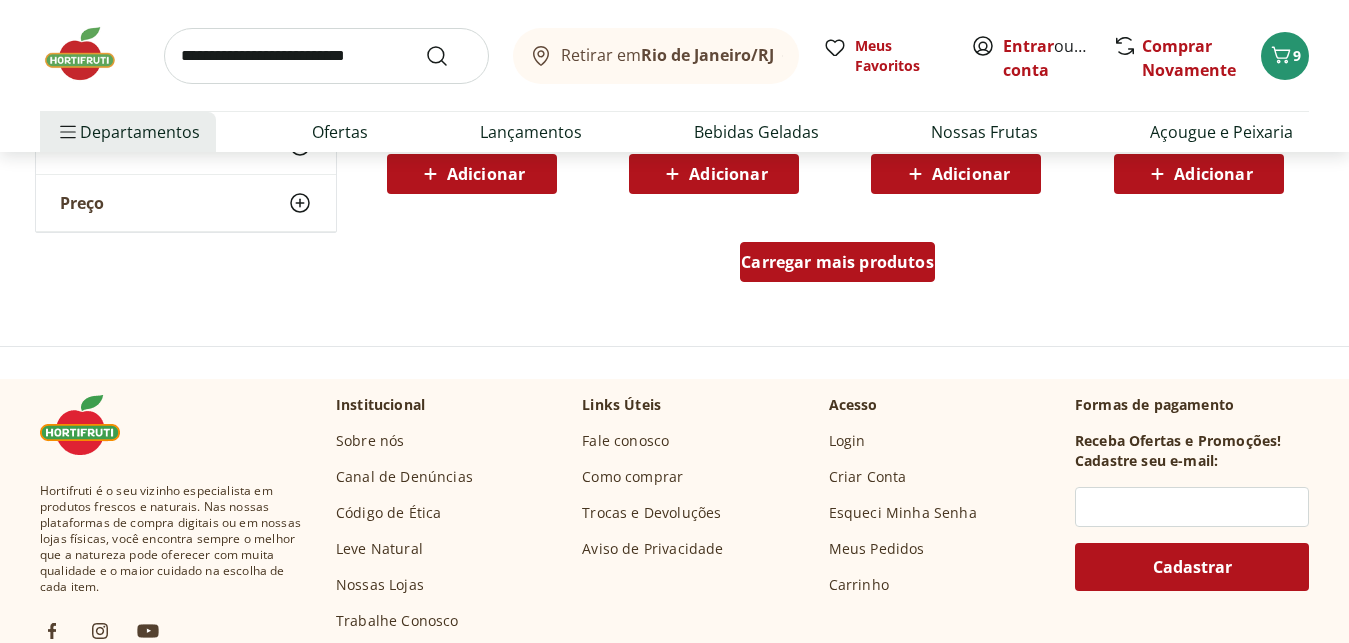 click on "Carregar mais produtos" at bounding box center [837, 262] 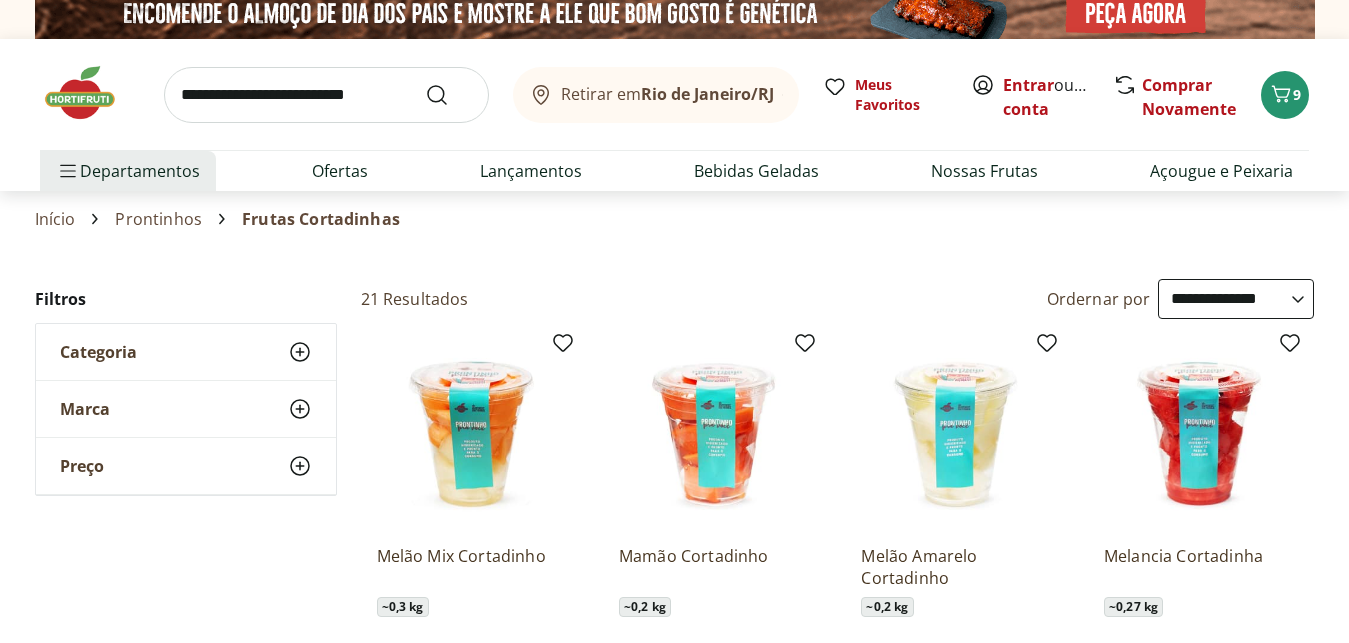 scroll, scrollTop: 0, scrollLeft: 0, axis: both 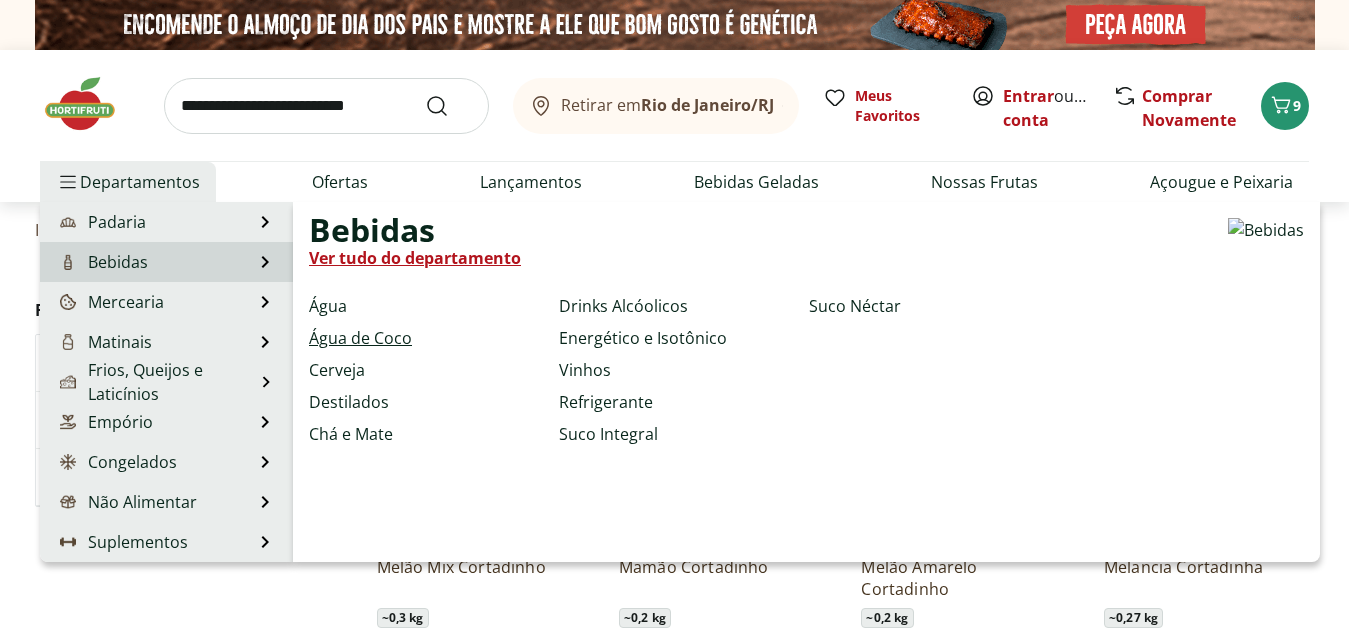 click on "Água de Coco" at bounding box center [360, 338] 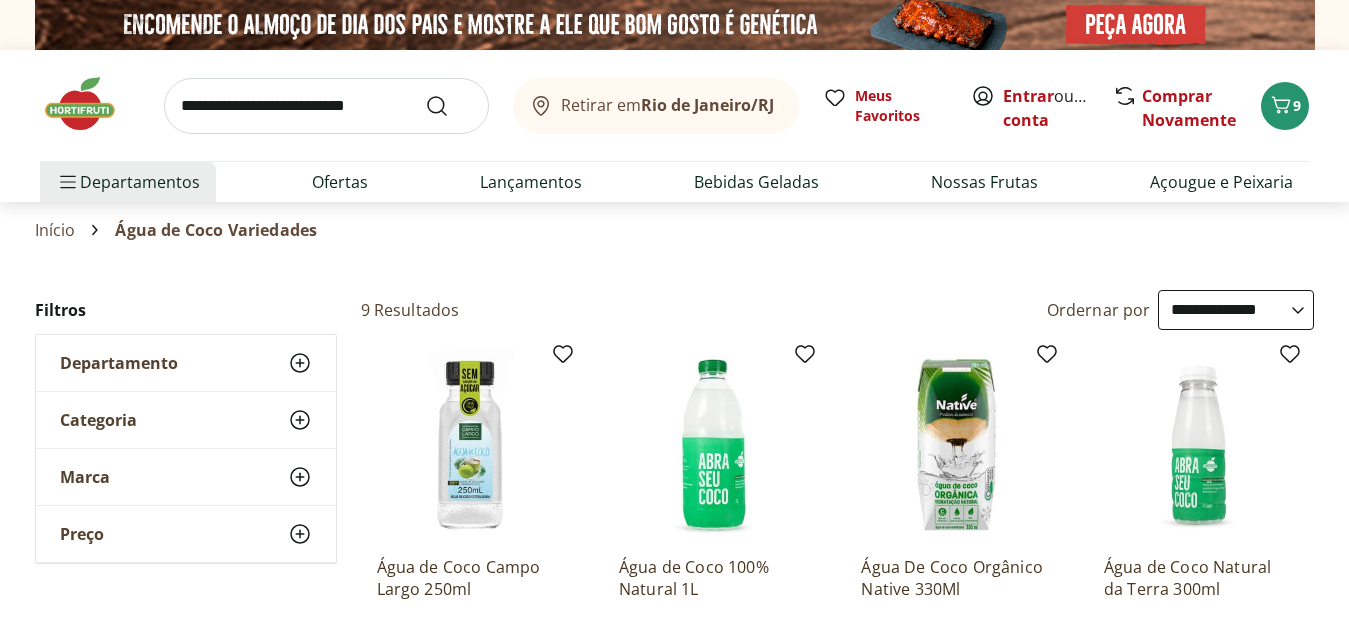 click on "**********" at bounding box center (1236, 310) 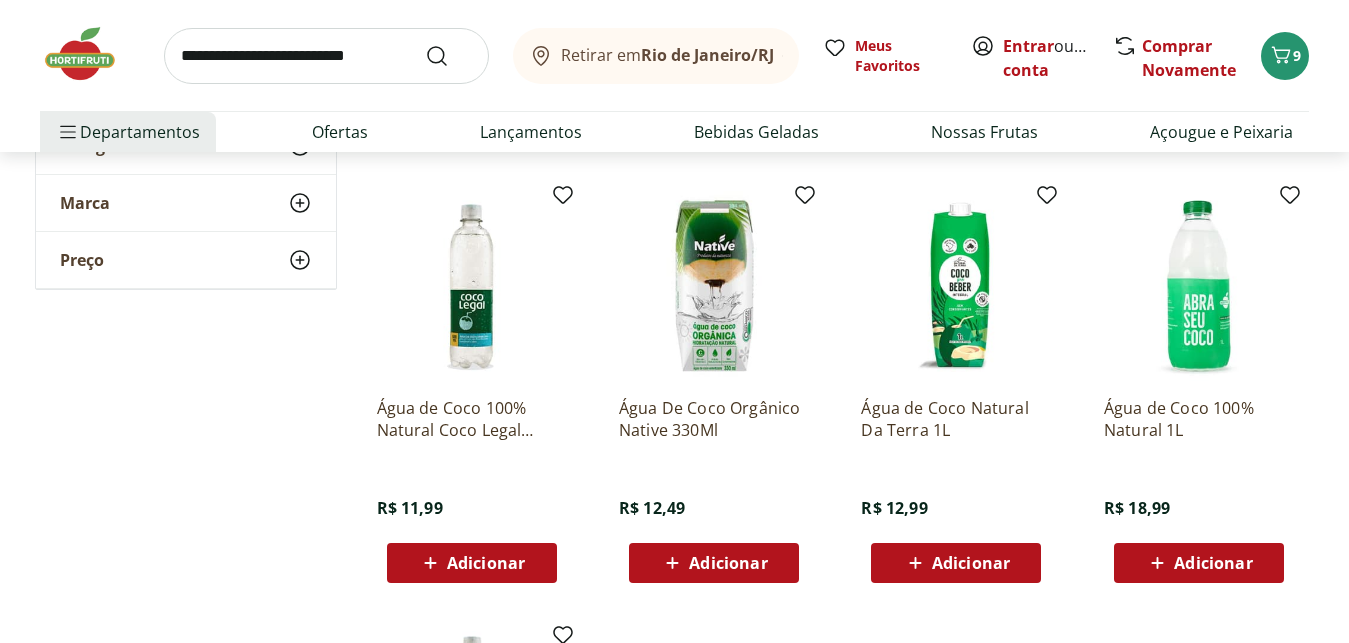 scroll, scrollTop: 612, scrollLeft: 0, axis: vertical 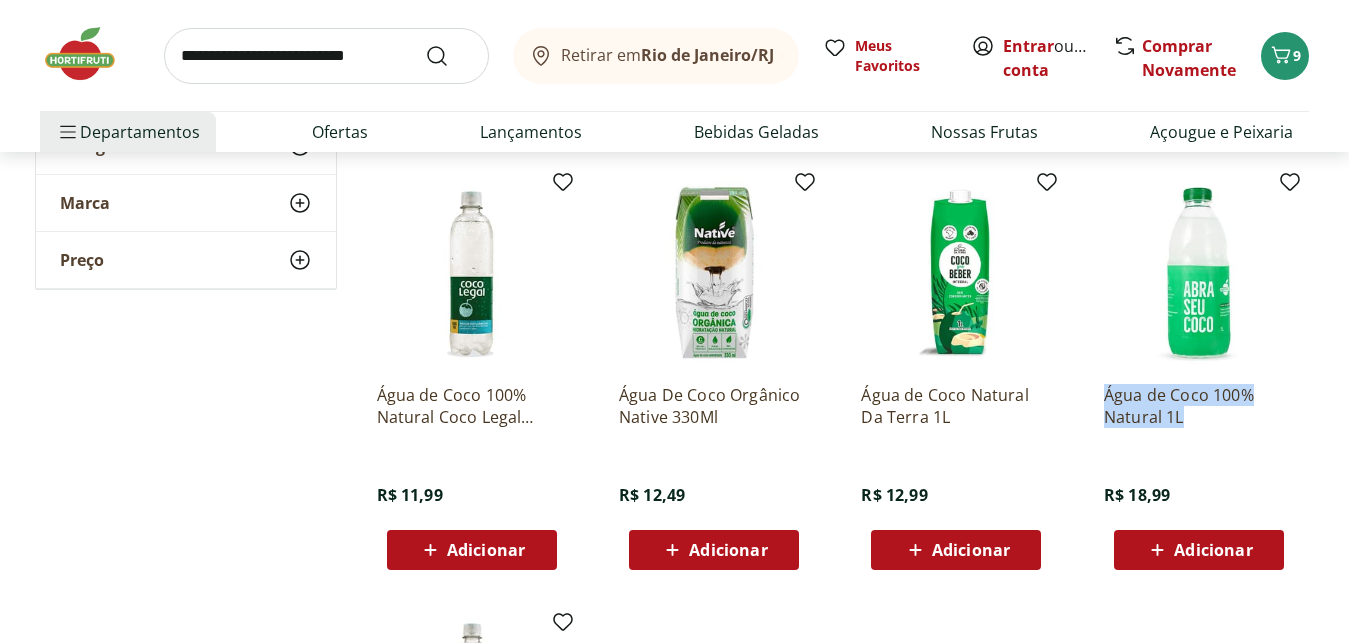 drag, startPoint x: 1103, startPoint y: 376, endPoint x: 1207, endPoint y: 427, distance: 115.83177 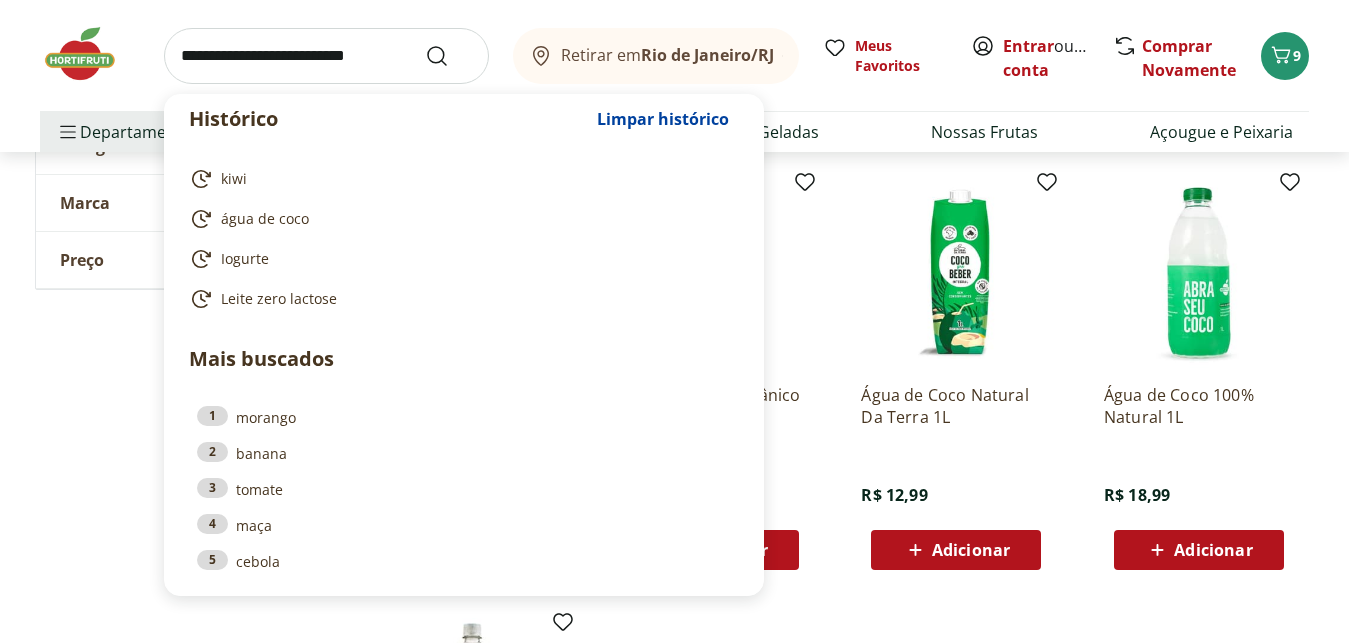 drag, startPoint x: 408, startPoint y: 53, endPoint x: 221, endPoint y: 103, distance: 193.5691 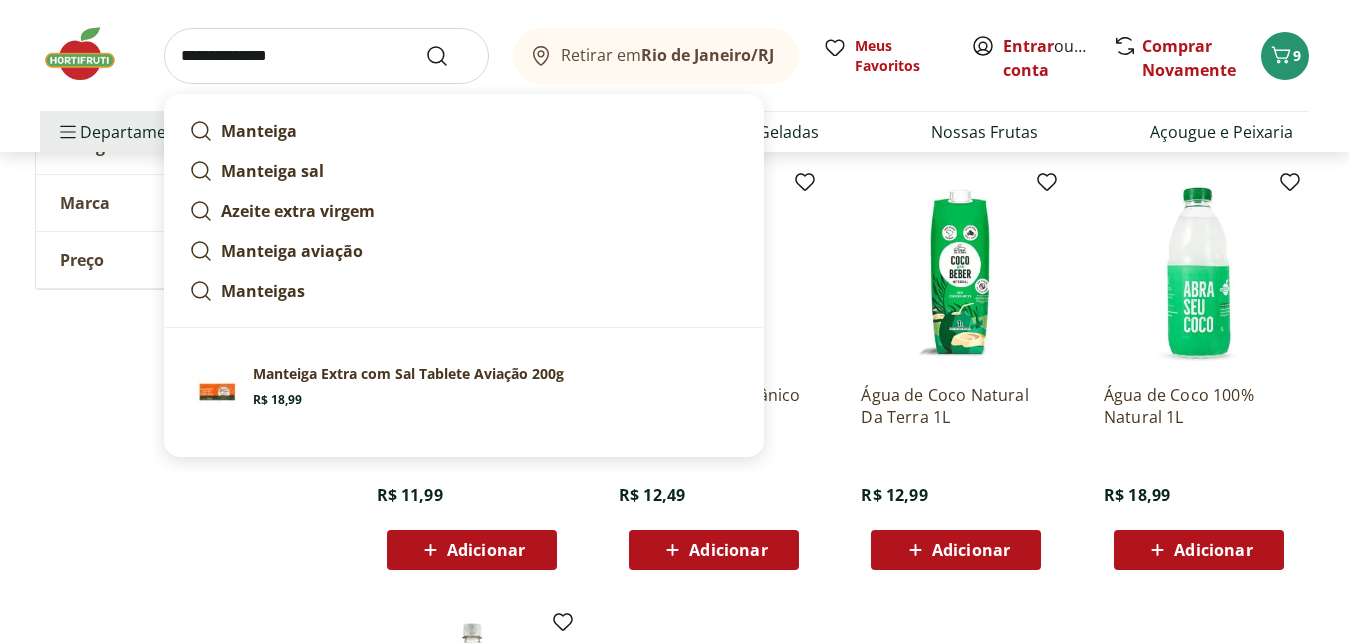 type on "**********" 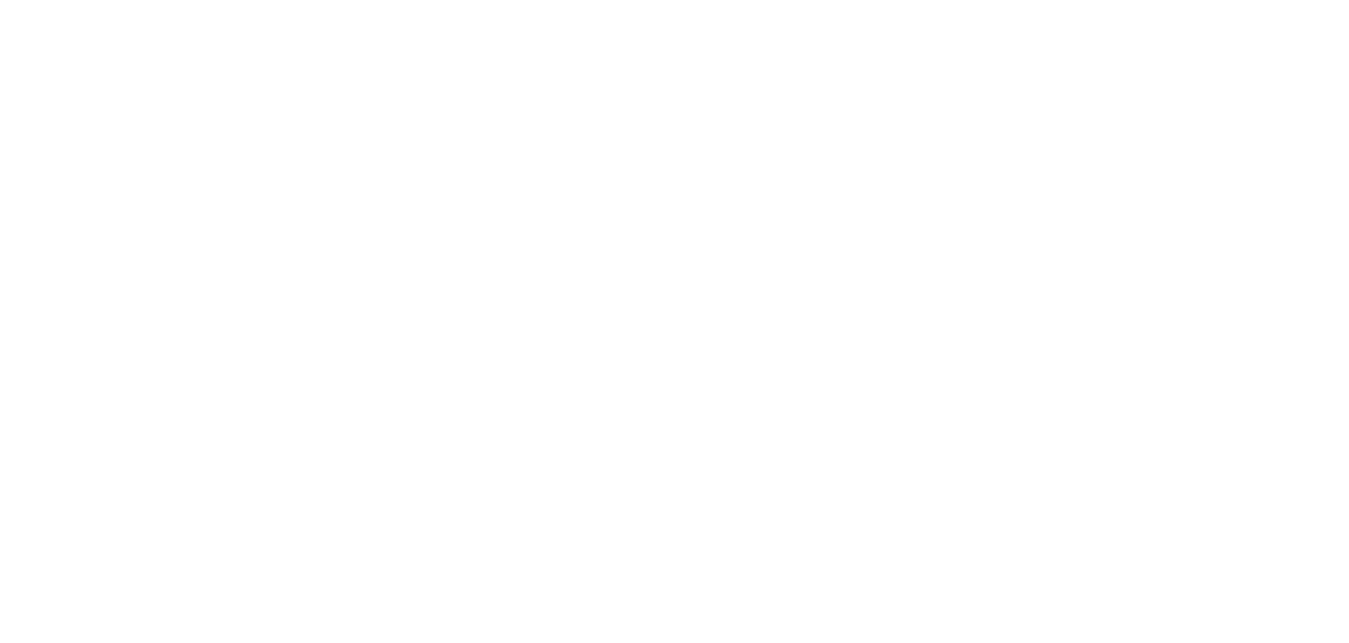 scroll, scrollTop: 0, scrollLeft: 0, axis: both 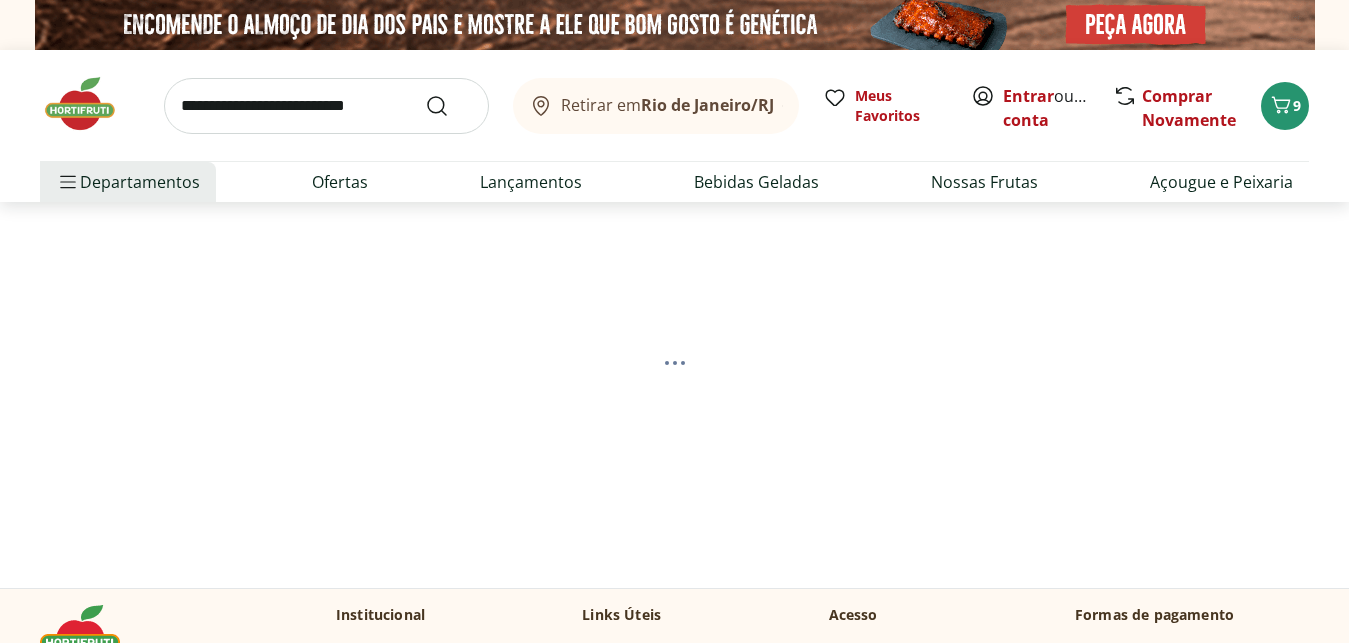 select on "**********" 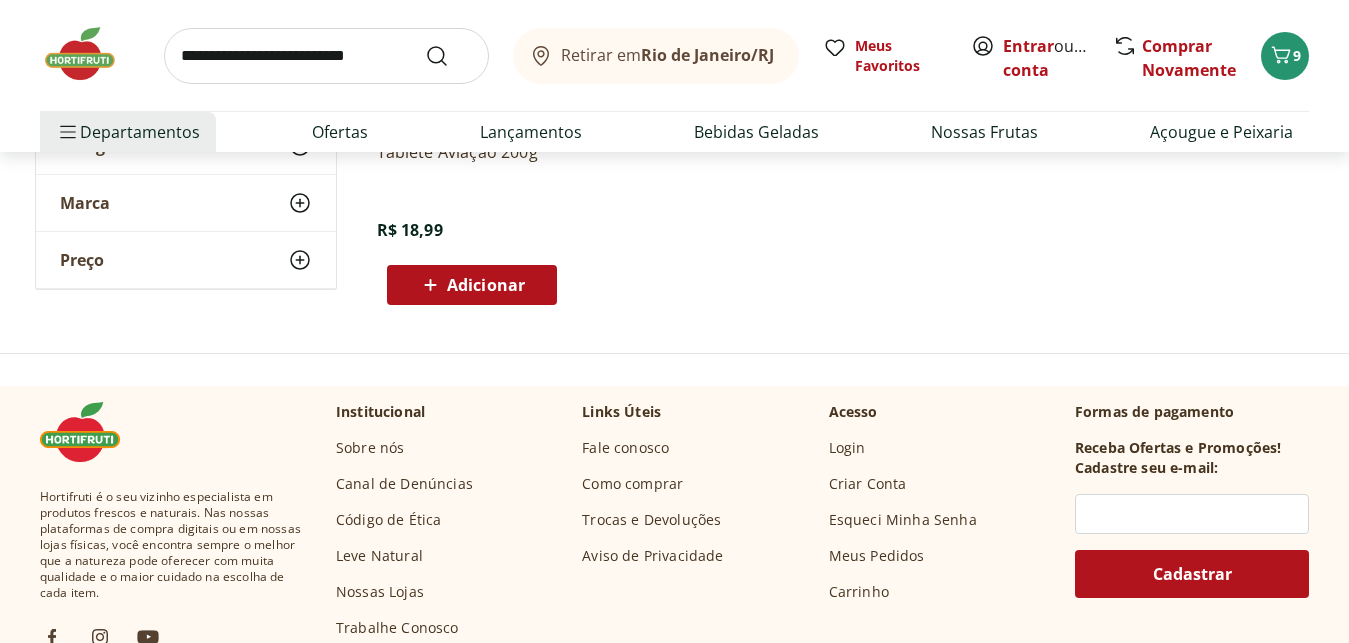 scroll, scrollTop: 0, scrollLeft: 0, axis: both 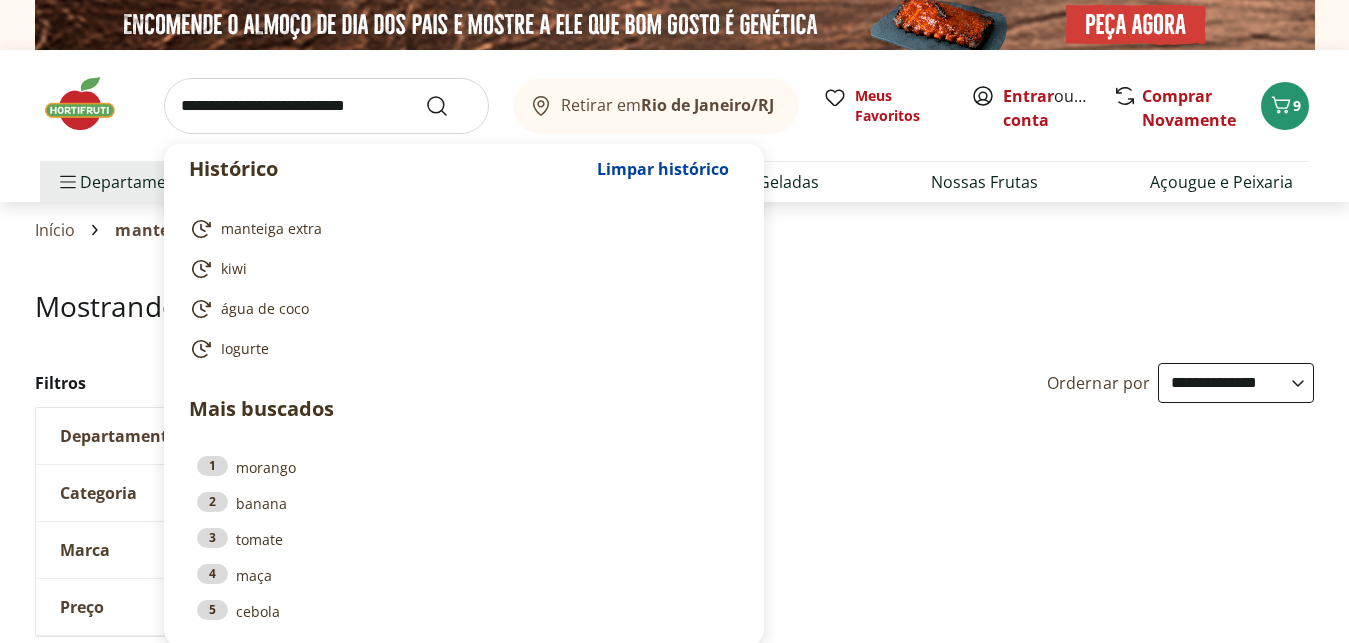 click at bounding box center [326, 106] 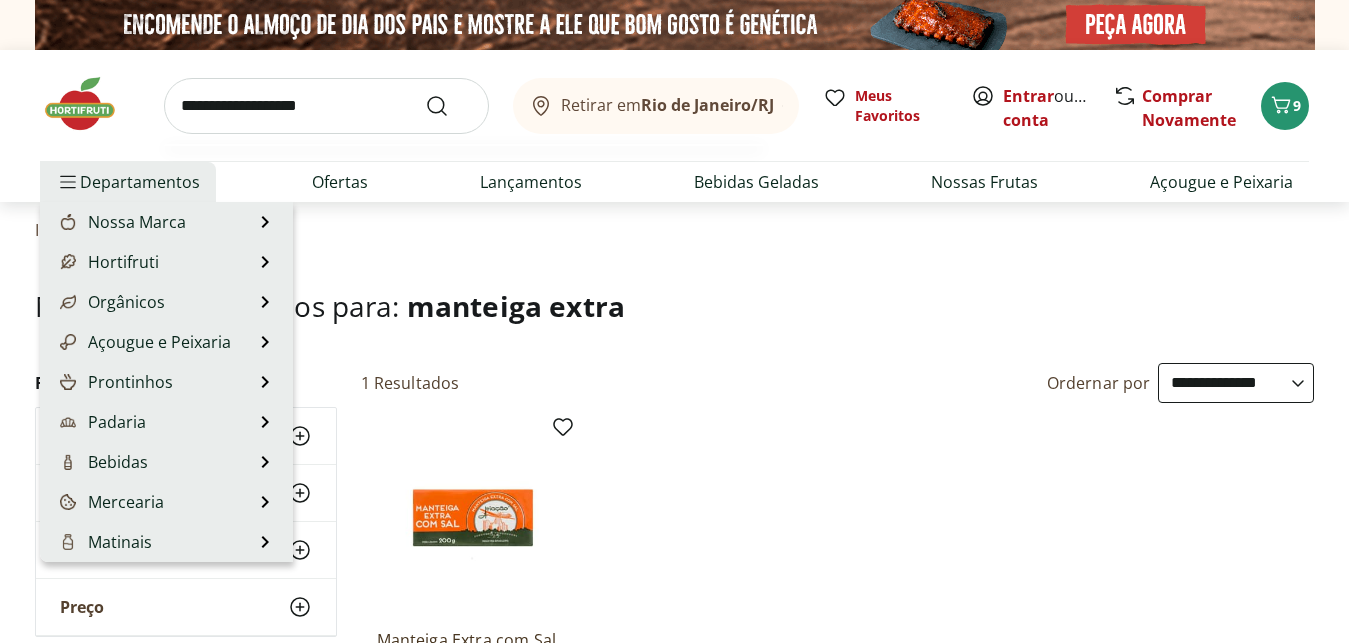 type on "**********" 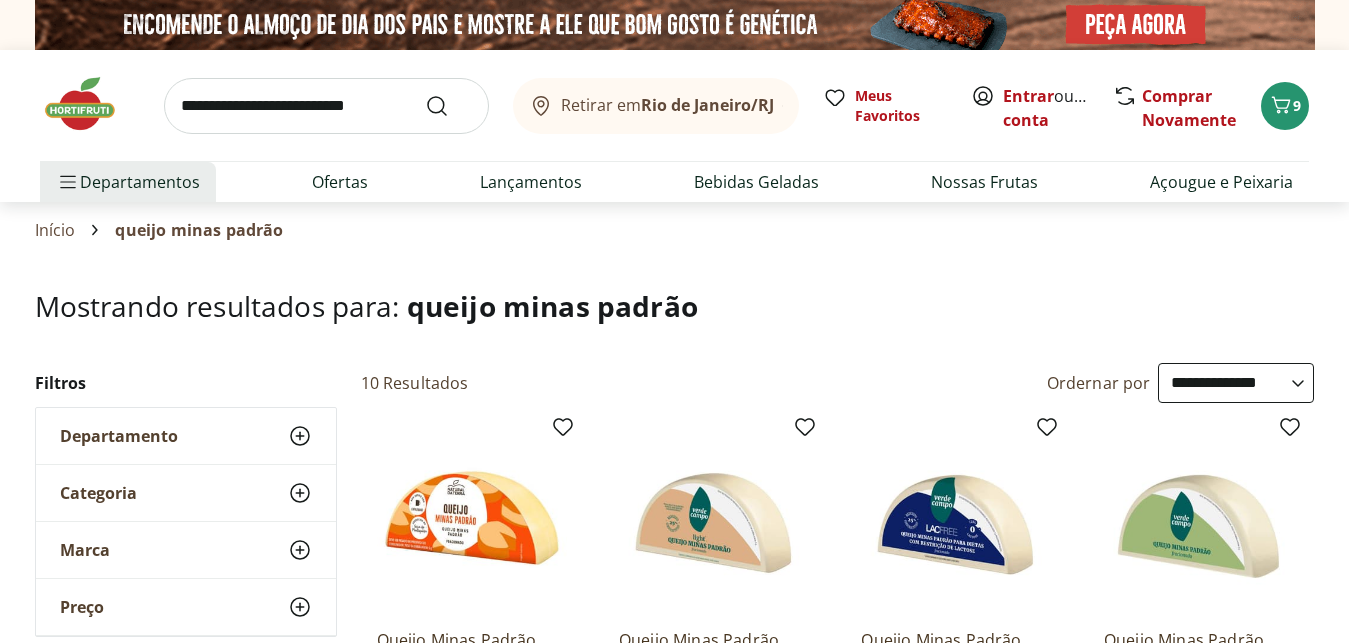 click on "**********" at bounding box center (1236, 383) 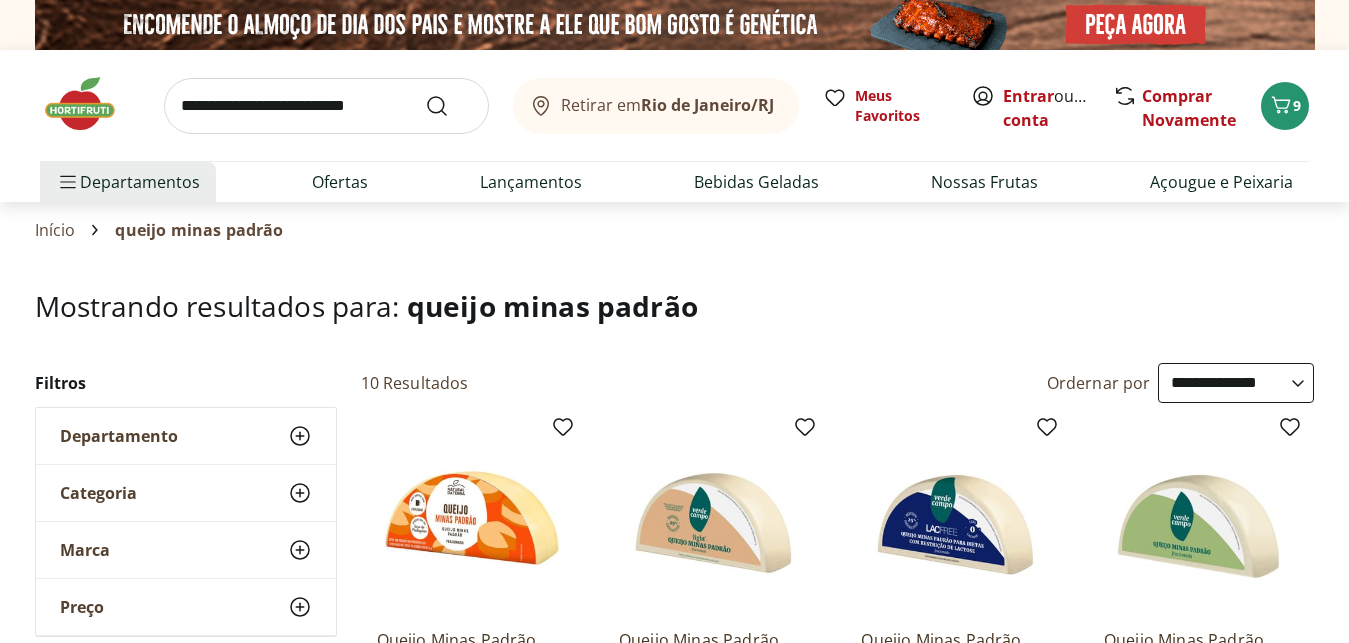 click on "**********" at bounding box center (0, 0) 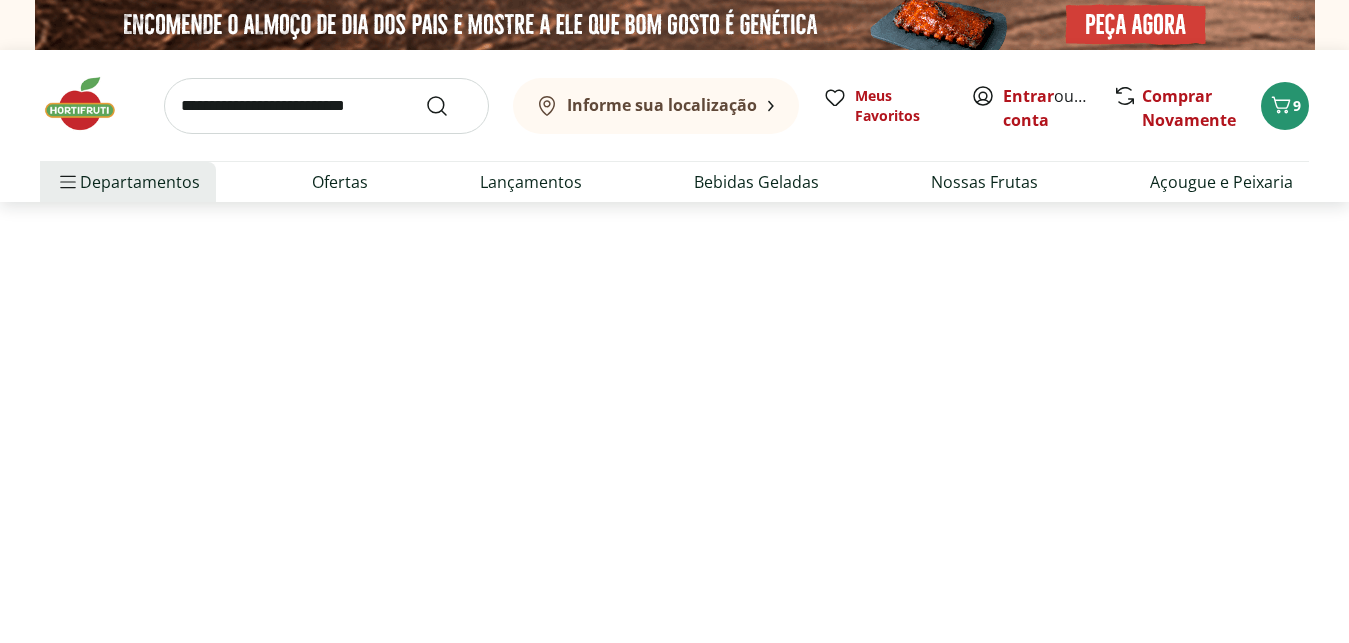 select on "*********" 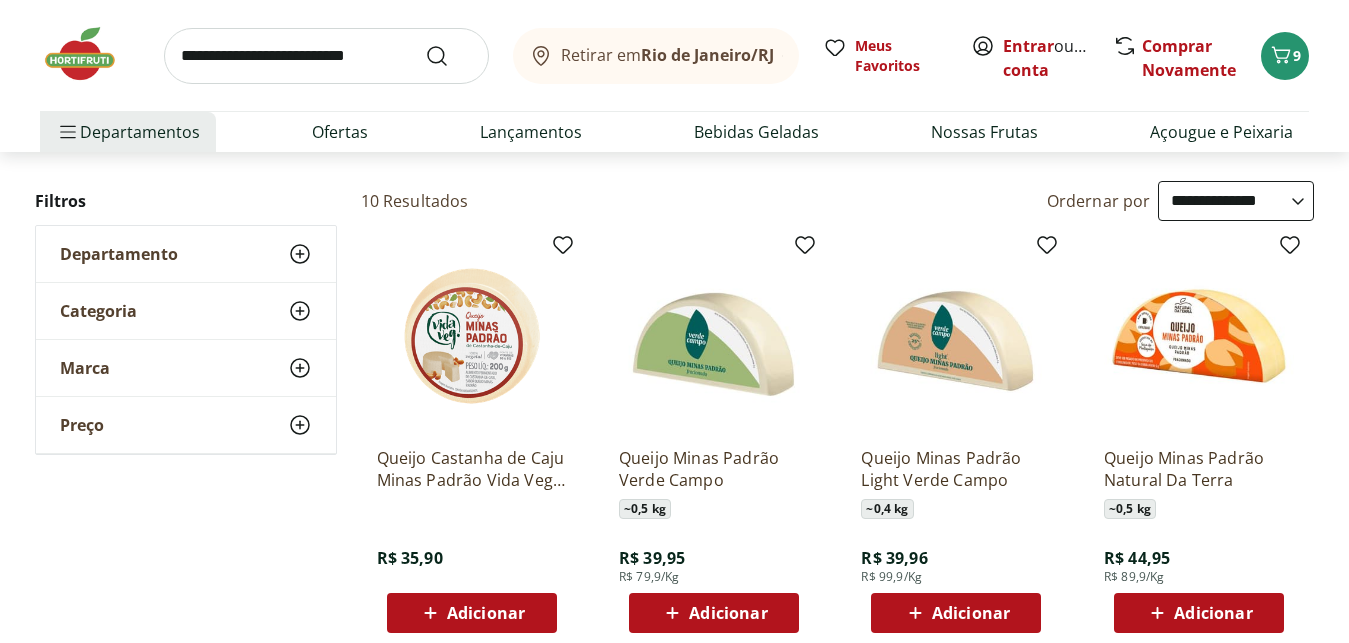 scroll, scrollTop: 204, scrollLeft: 0, axis: vertical 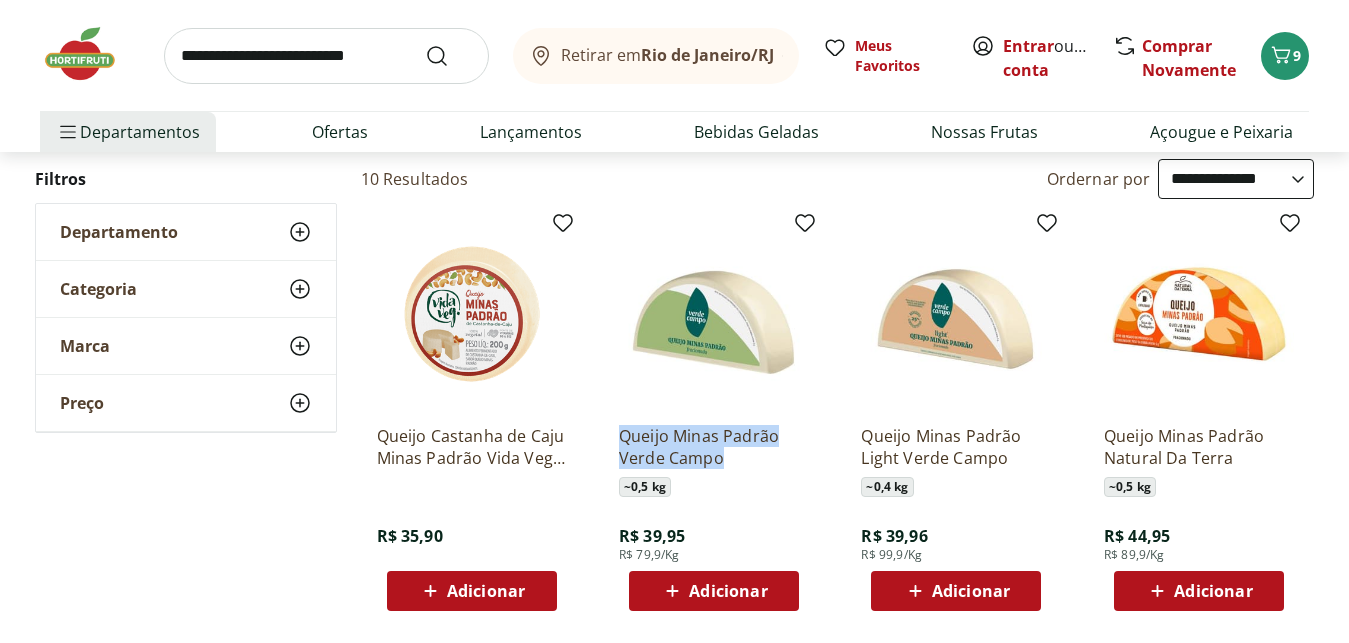 drag, startPoint x: 620, startPoint y: 415, endPoint x: 748, endPoint y: 460, distance: 135.67976 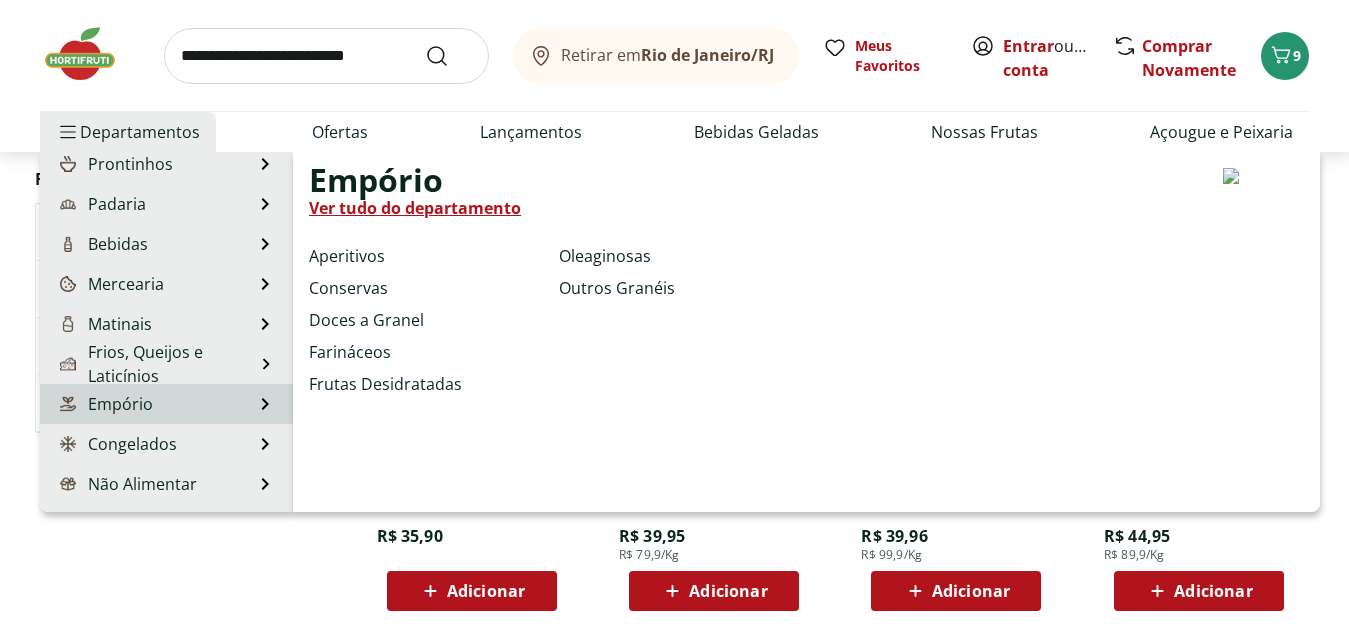 scroll, scrollTop: 200, scrollLeft: 0, axis: vertical 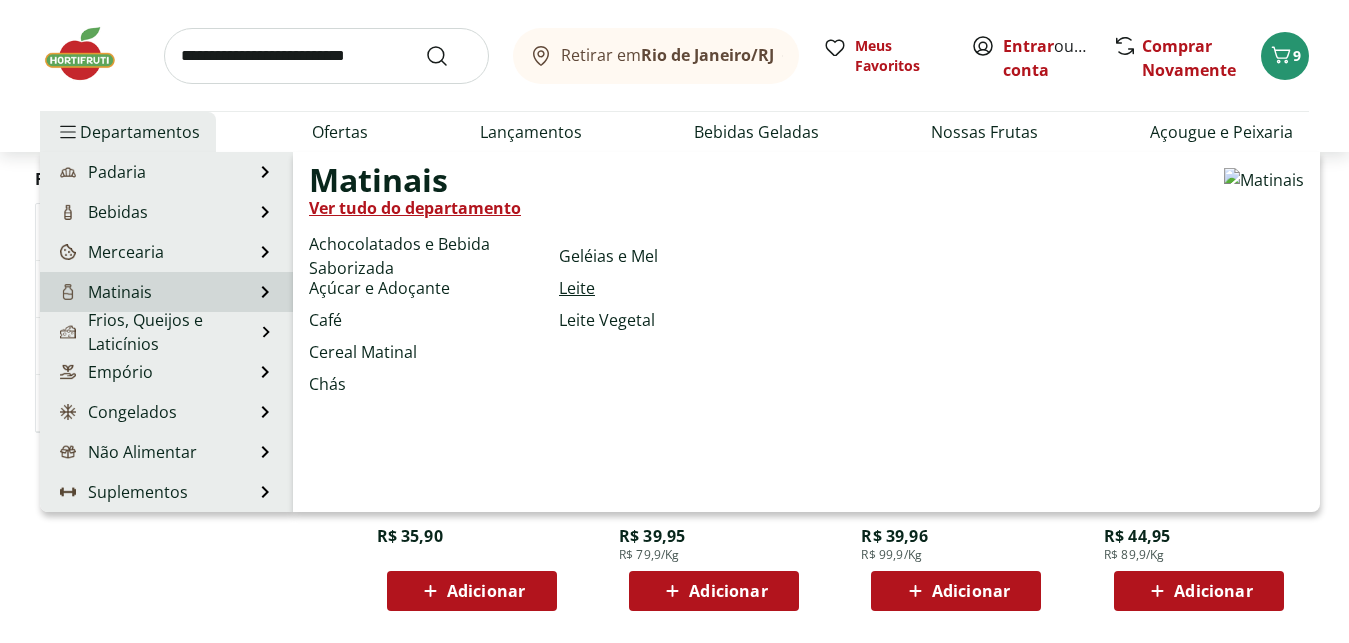 click on "Leite" at bounding box center [577, 288] 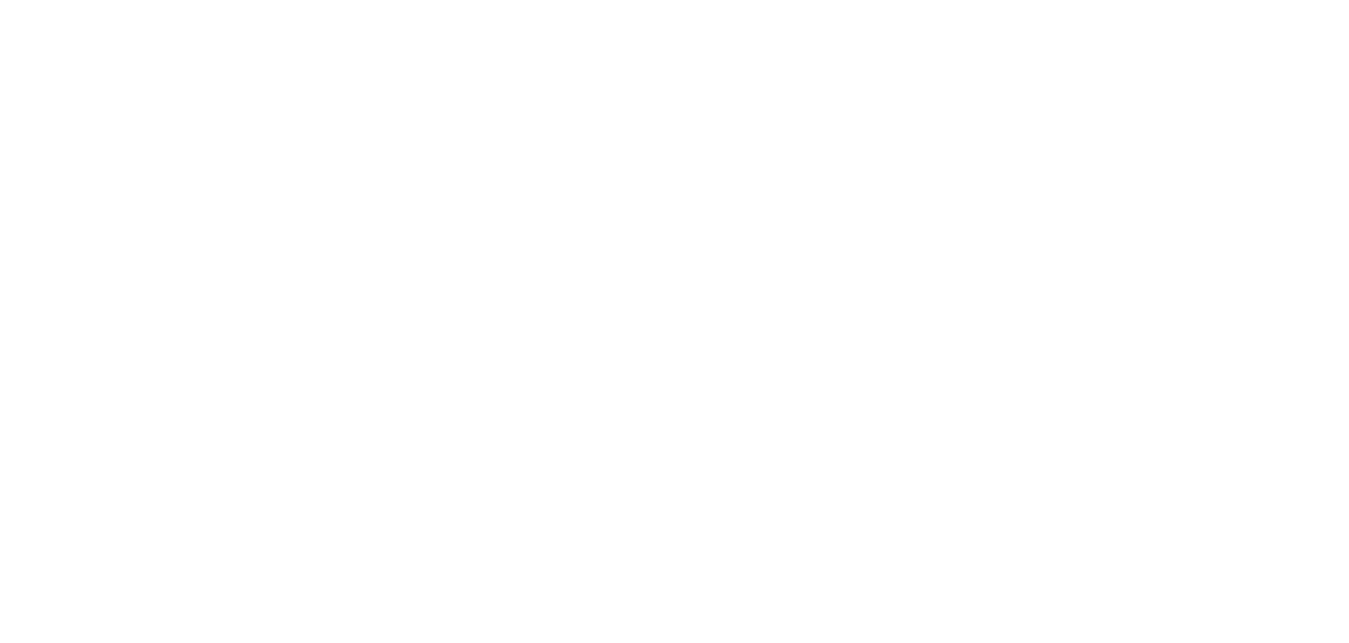 scroll, scrollTop: 0, scrollLeft: 0, axis: both 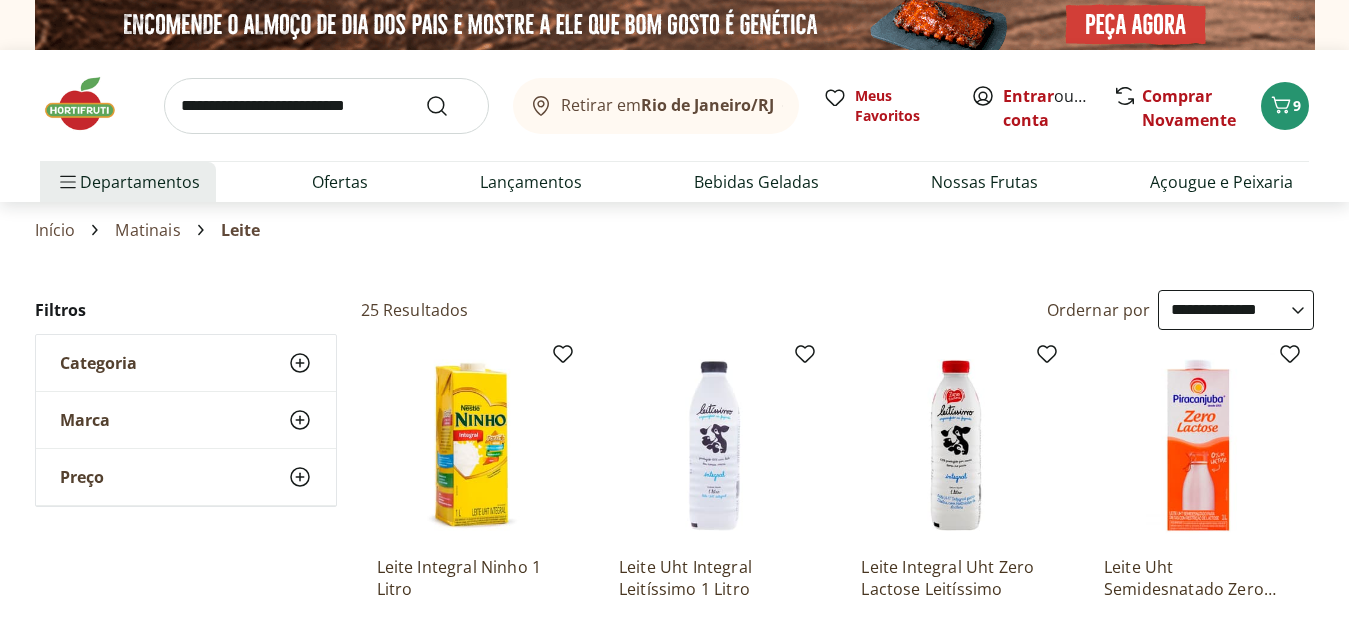 click on "**********" at bounding box center [1236, 310] 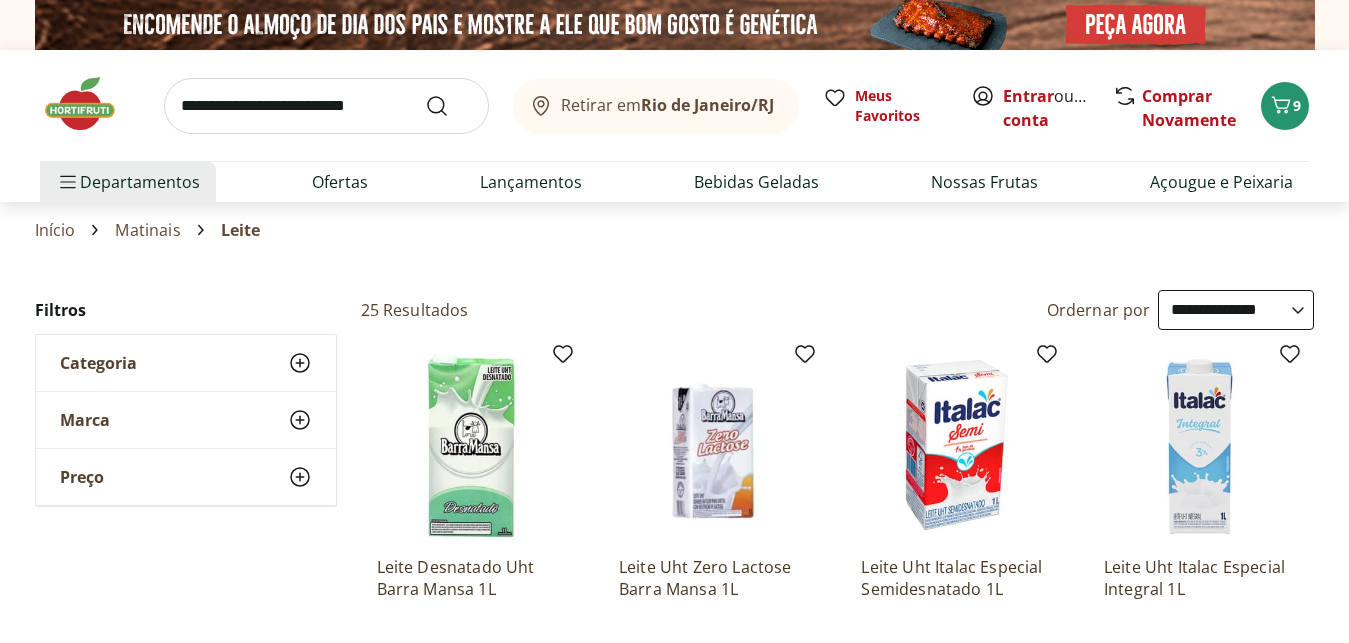 select on "*********" 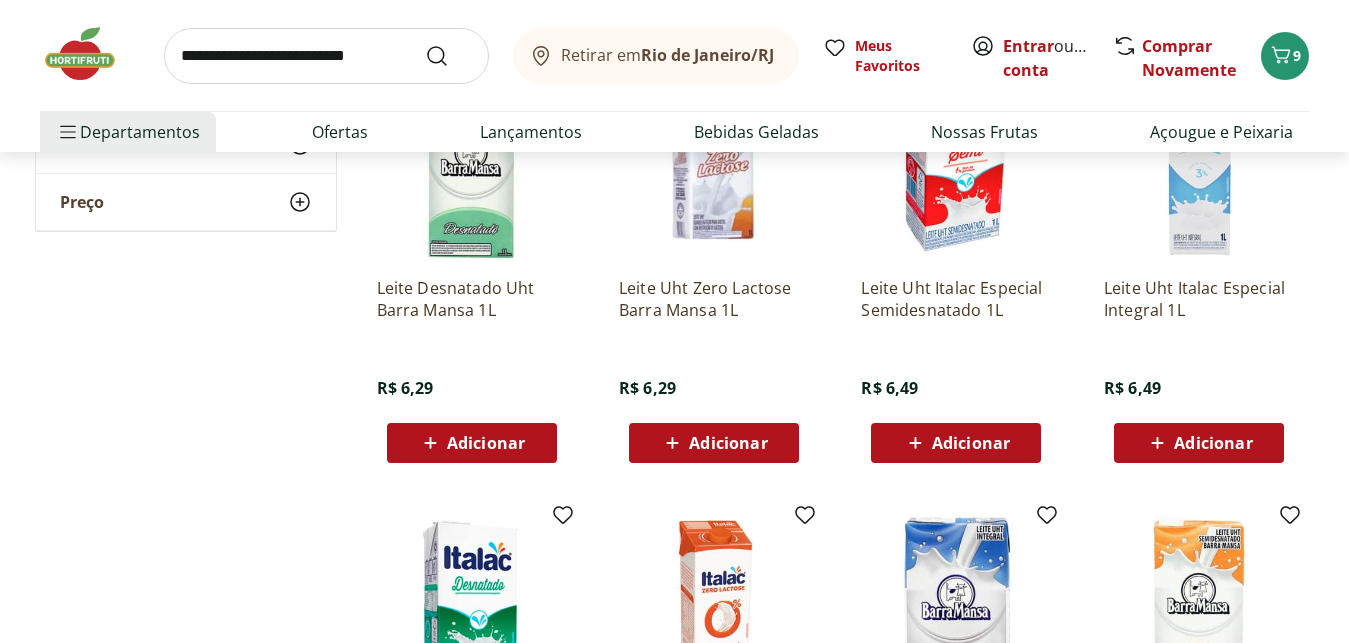 scroll, scrollTop: 204, scrollLeft: 0, axis: vertical 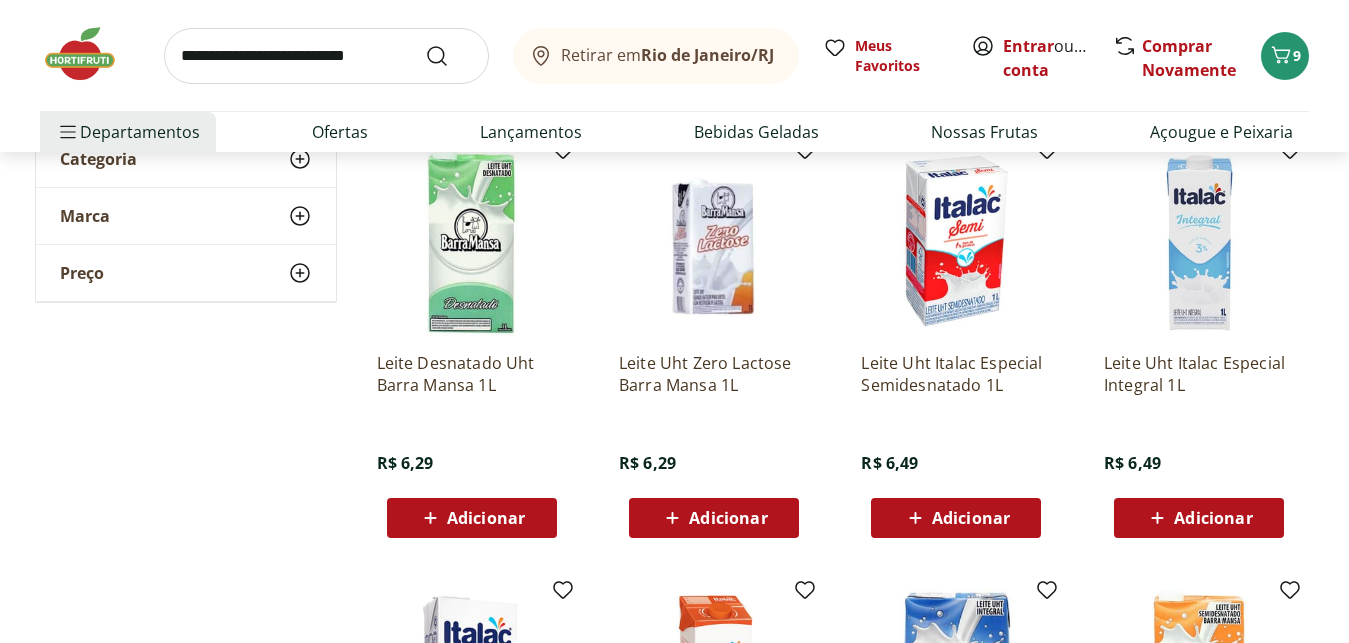 click at bounding box center [714, 241] 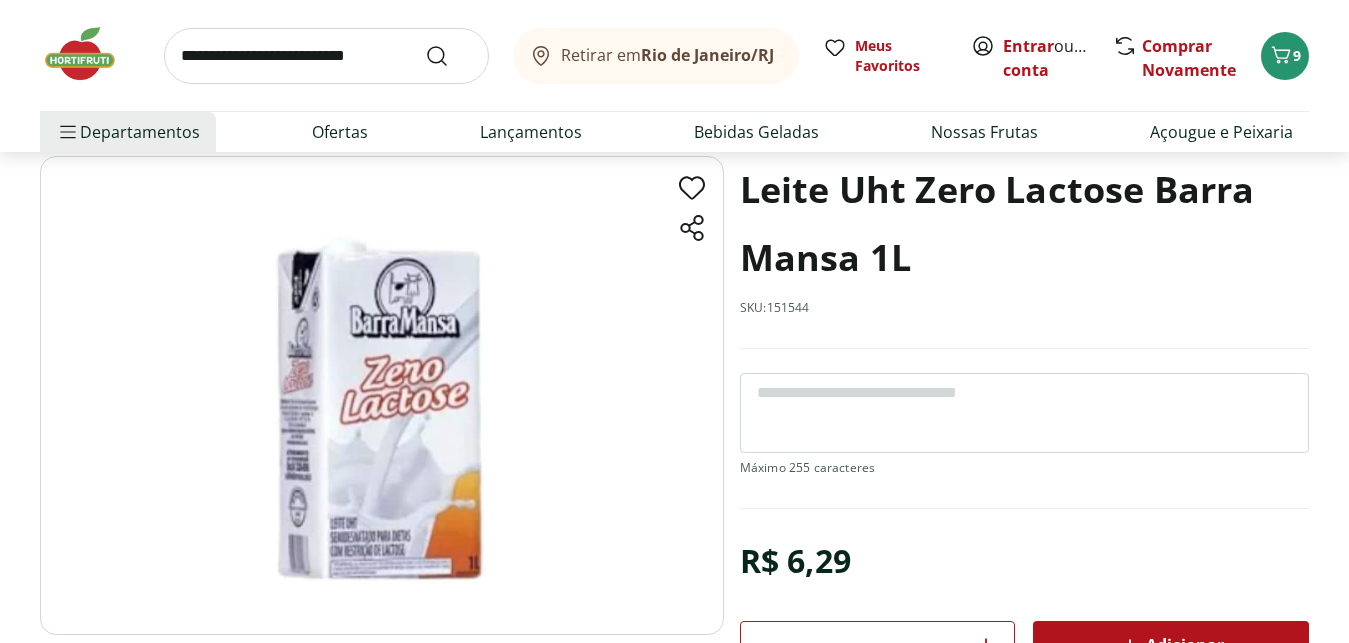 scroll, scrollTop: 0, scrollLeft: 0, axis: both 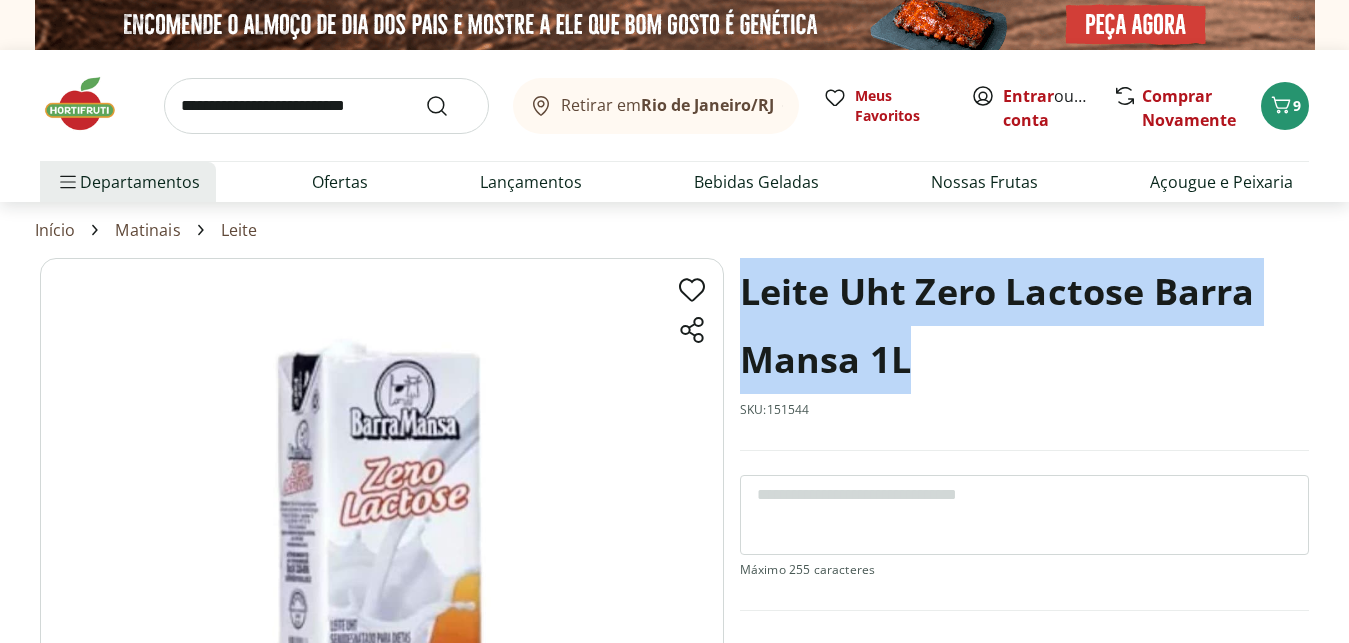 drag, startPoint x: 746, startPoint y: 297, endPoint x: 1024, endPoint y: 345, distance: 282.11346 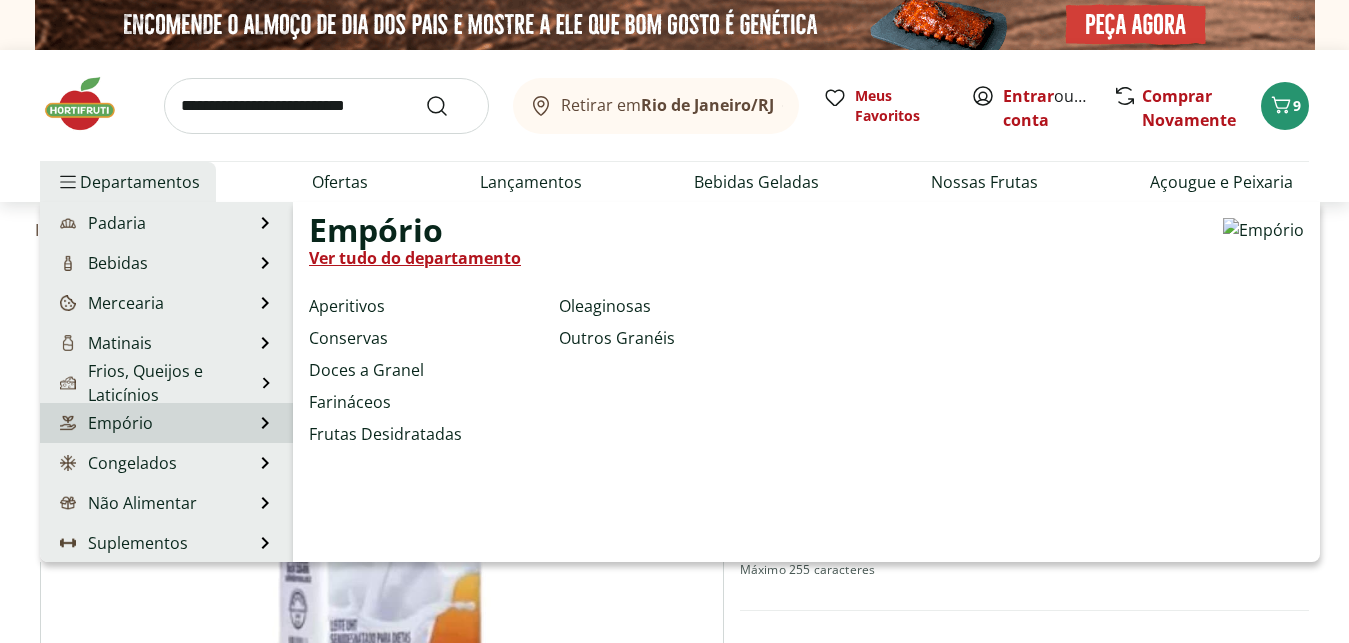 scroll, scrollTop: 200, scrollLeft: 0, axis: vertical 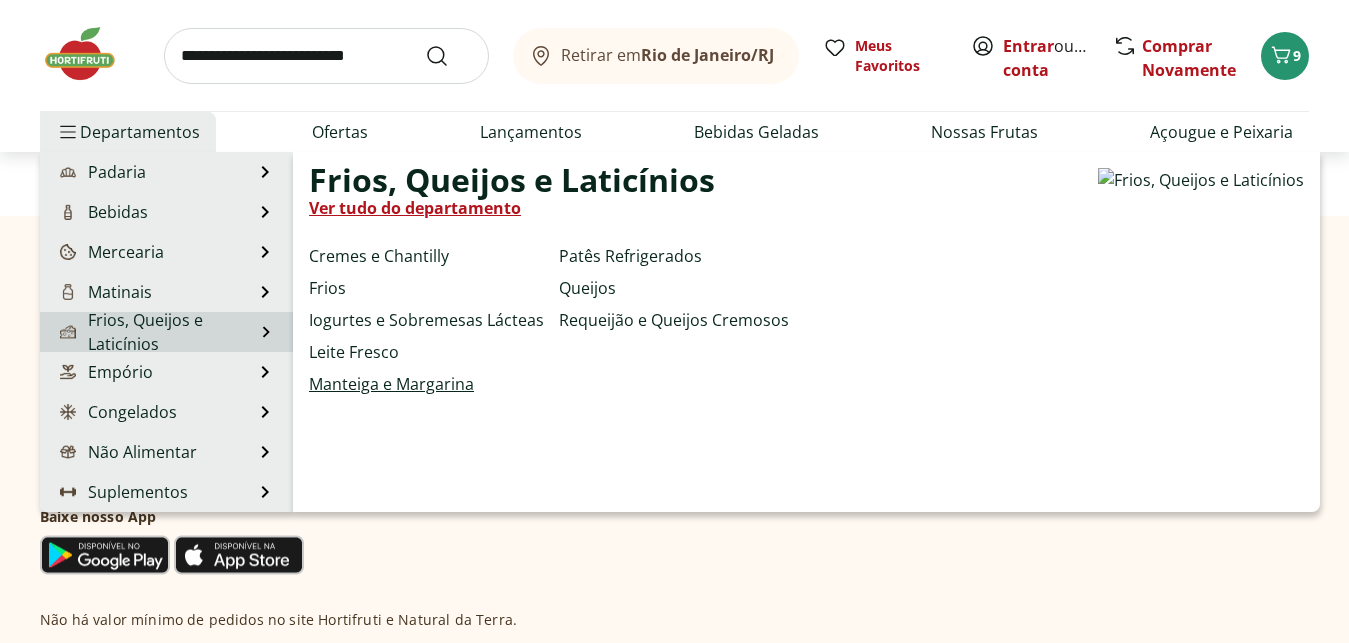 click on "Manteiga e Margarina" at bounding box center (391, 384) 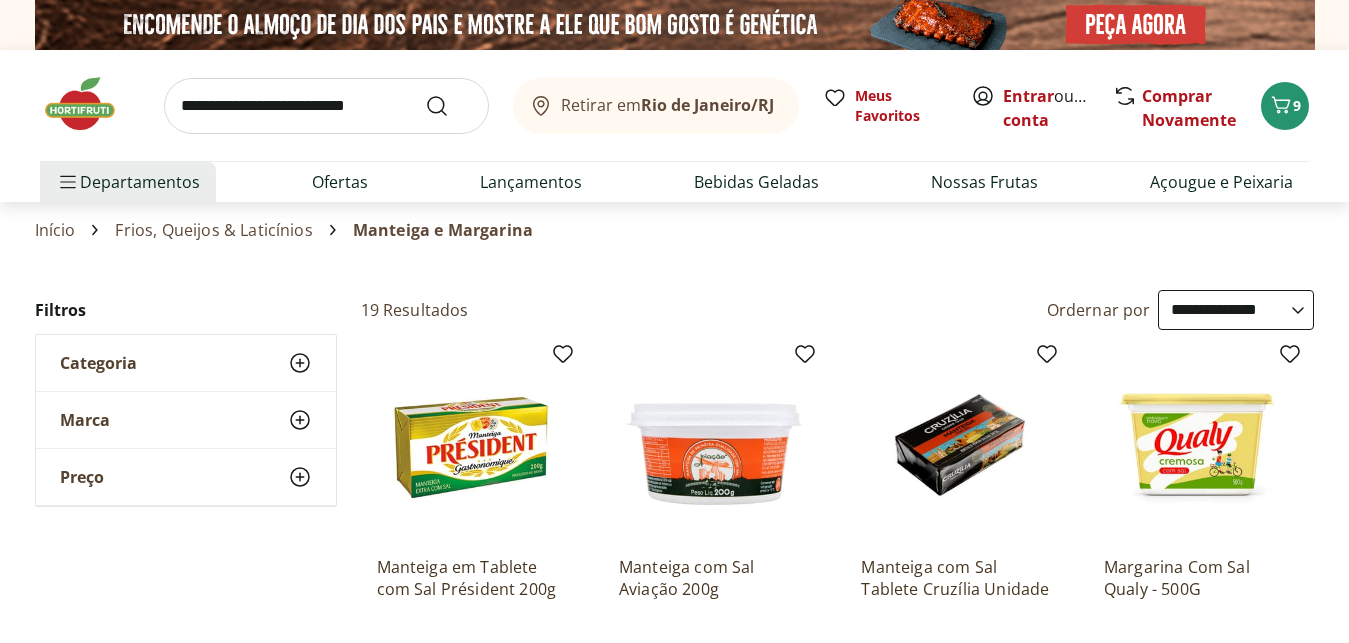 click on "**********" at bounding box center (1236, 310) 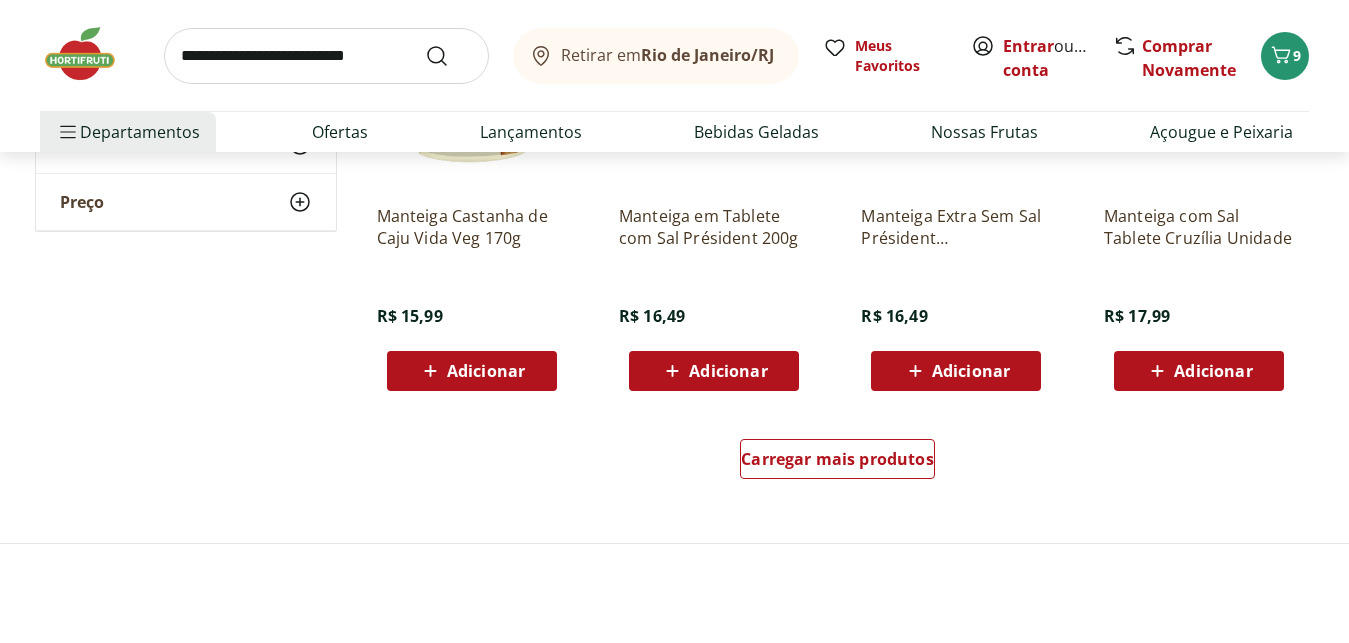 scroll, scrollTop: 1326, scrollLeft: 0, axis: vertical 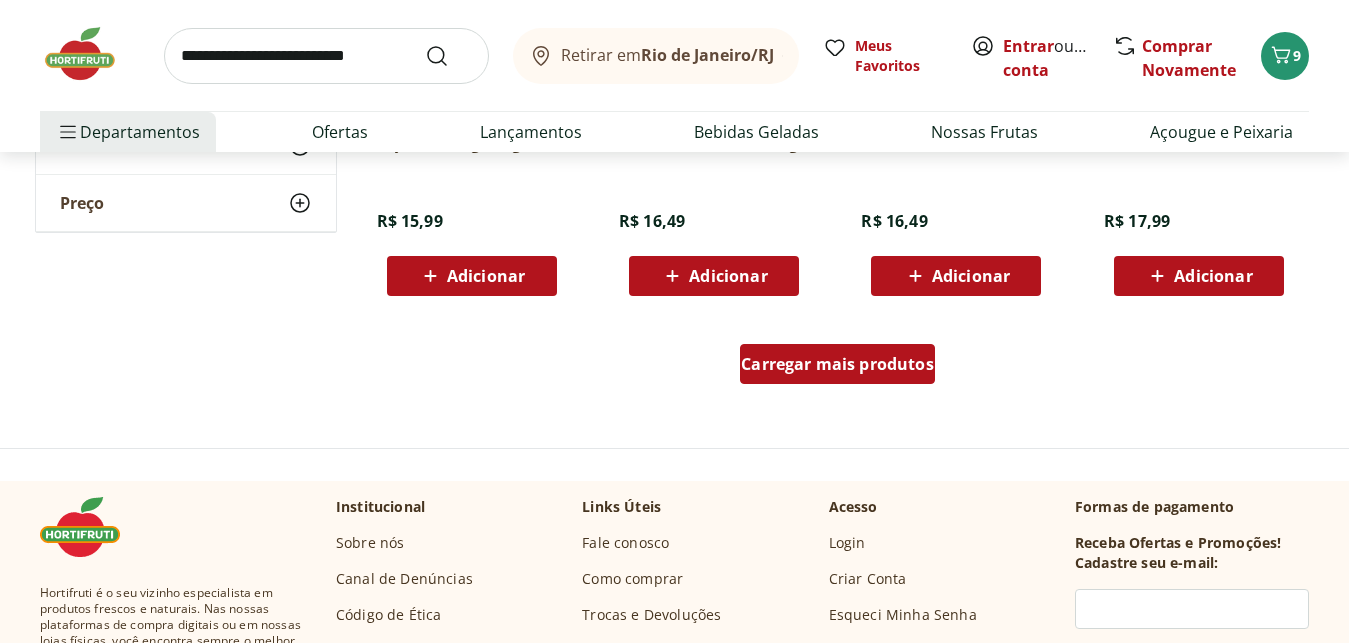 click on "Carregar mais produtos" at bounding box center [837, 364] 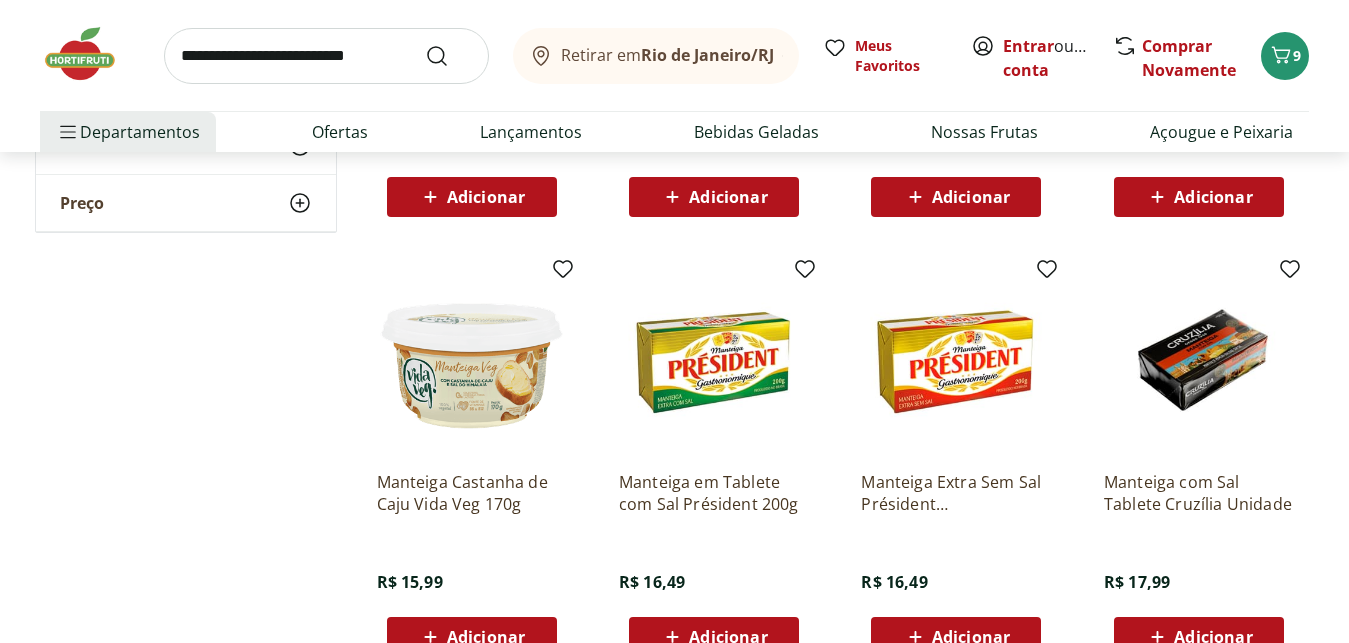 scroll, scrollTop: 918, scrollLeft: 0, axis: vertical 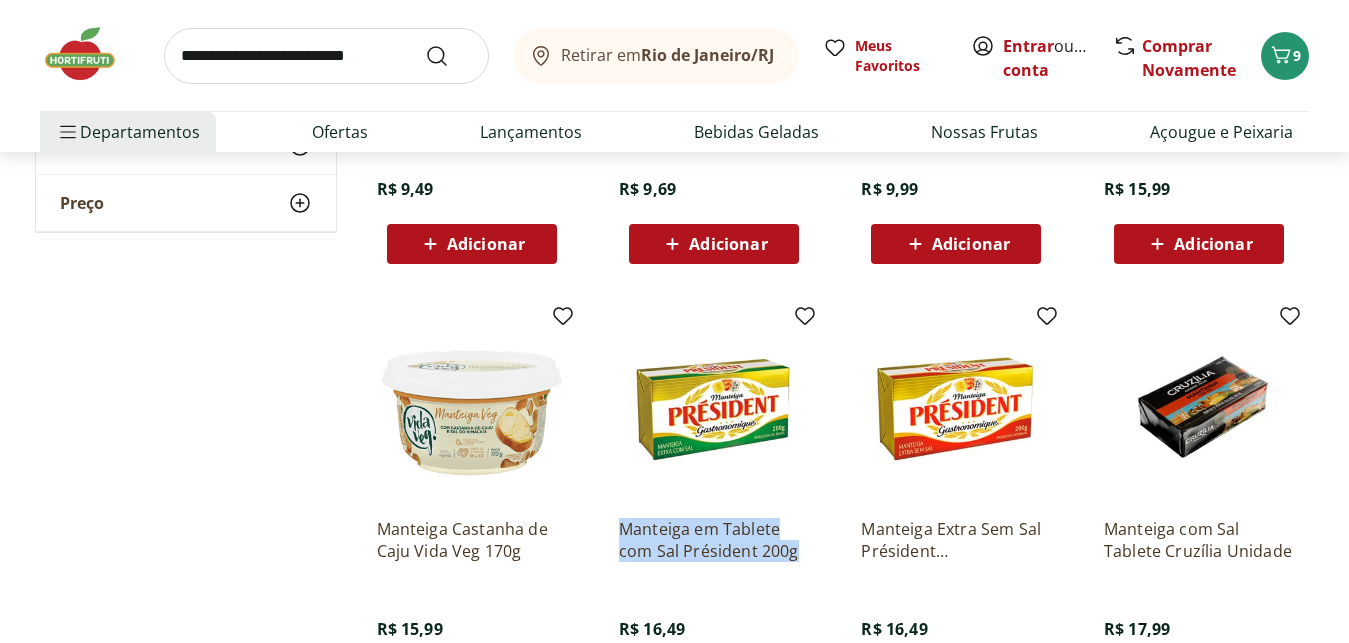 drag, startPoint x: 622, startPoint y: 503, endPoint x: 822, endPoint y: 573, distance: 211.8962 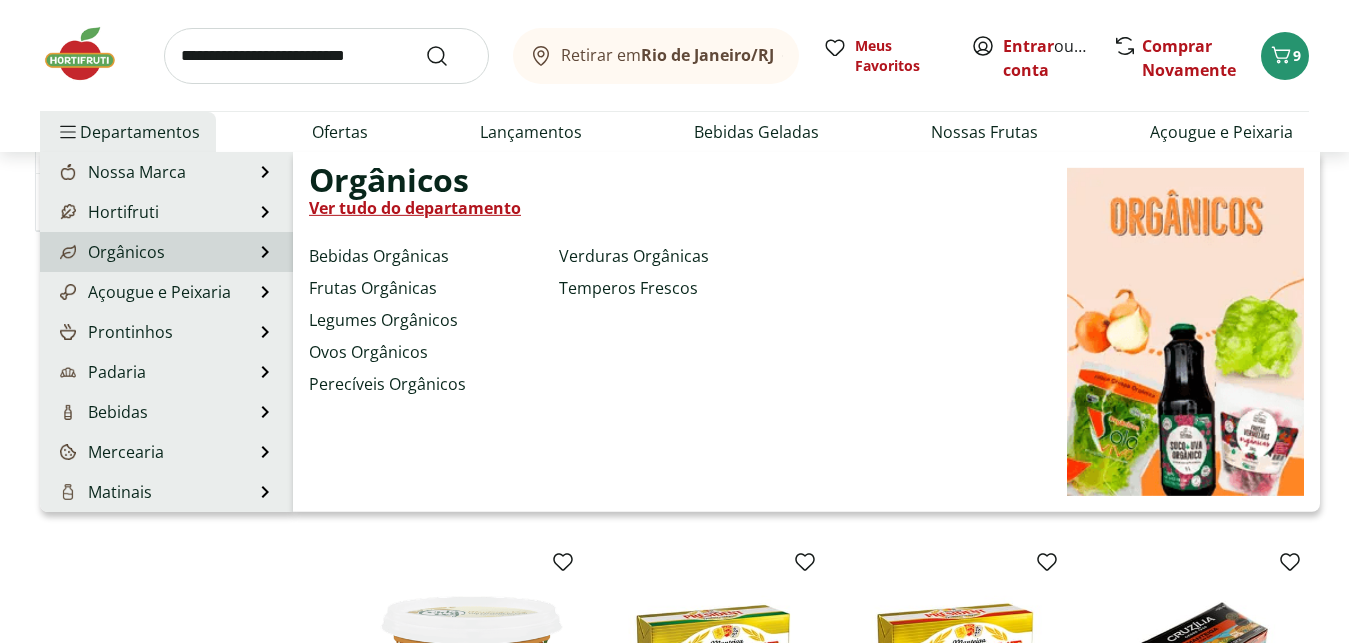 scroll, scrollTop: 510, scrollLeft: 0, axis: vertical 